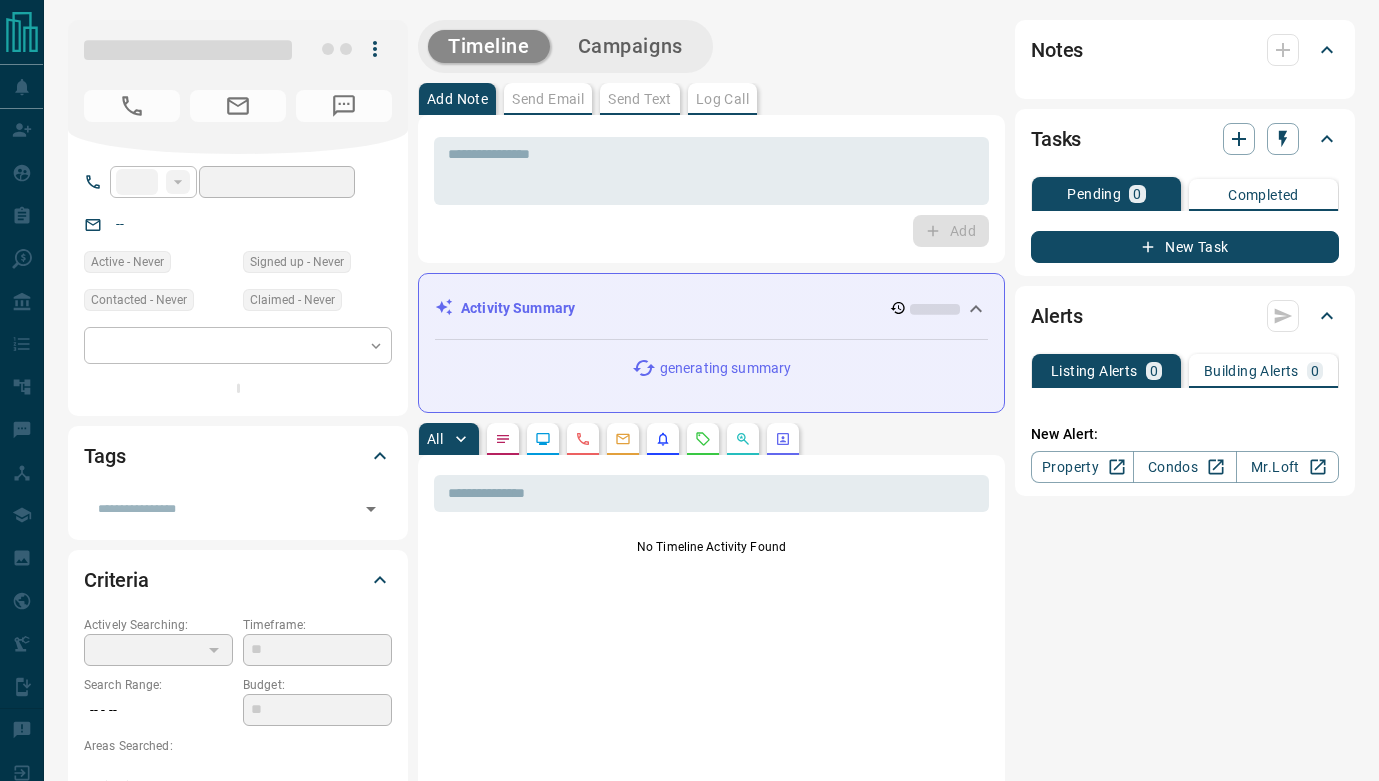scroll, scrollTop: 0, scrollLeft: 0, axis: both 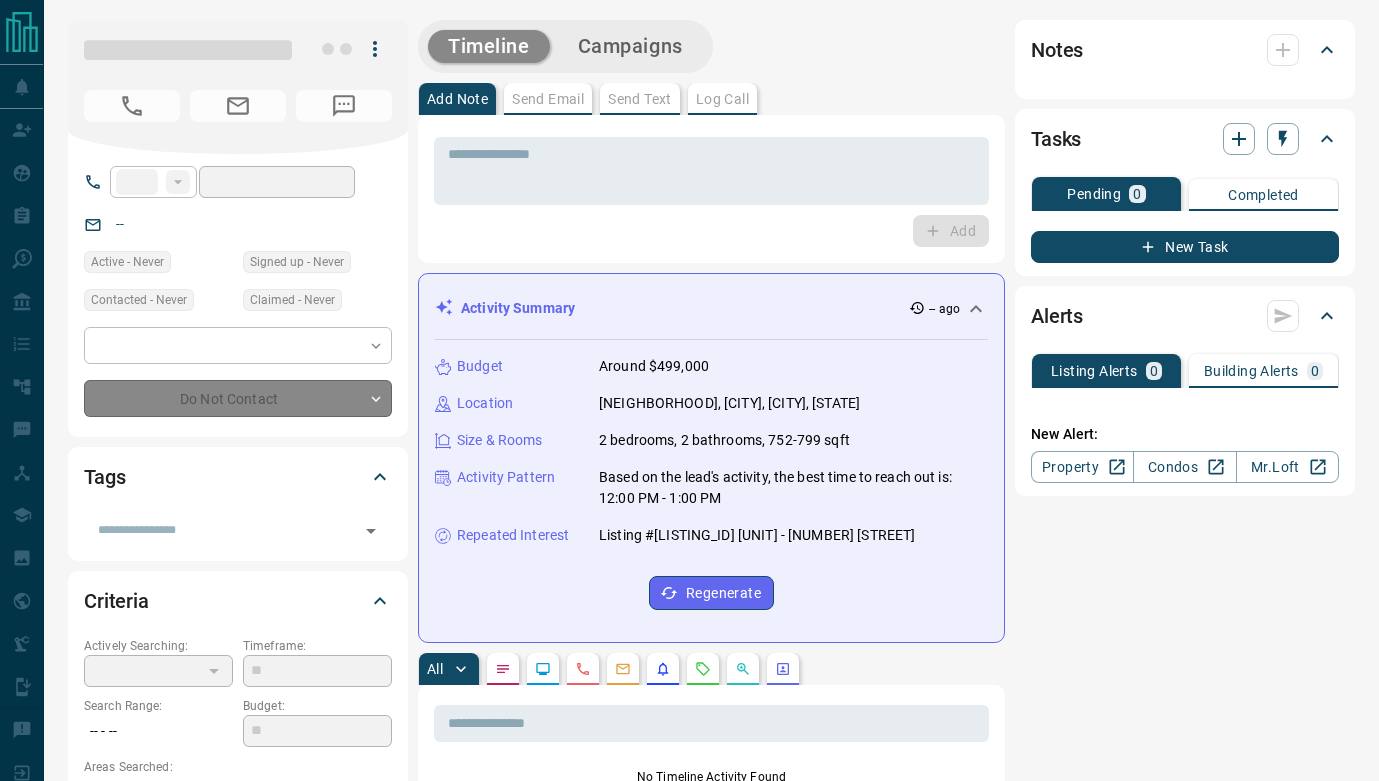 type on "**" 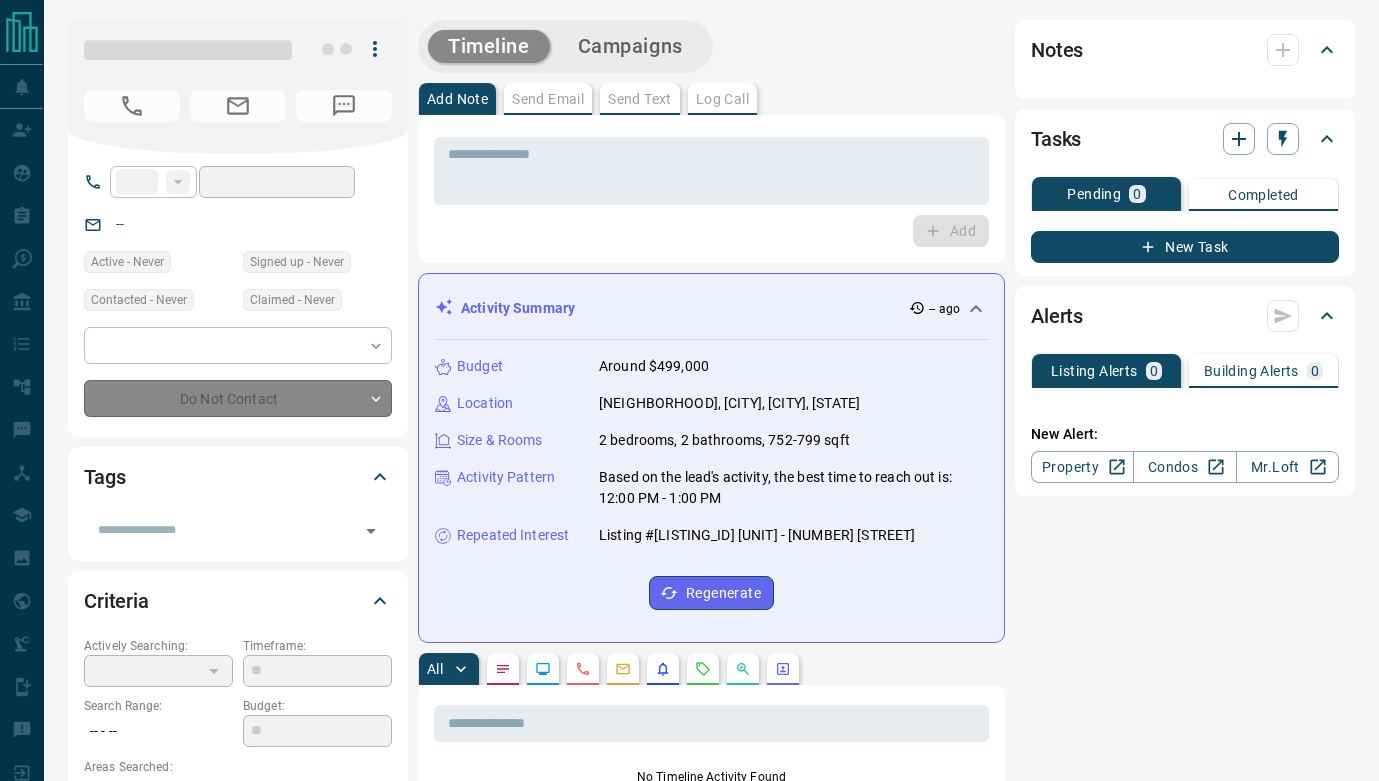 type on "**********" 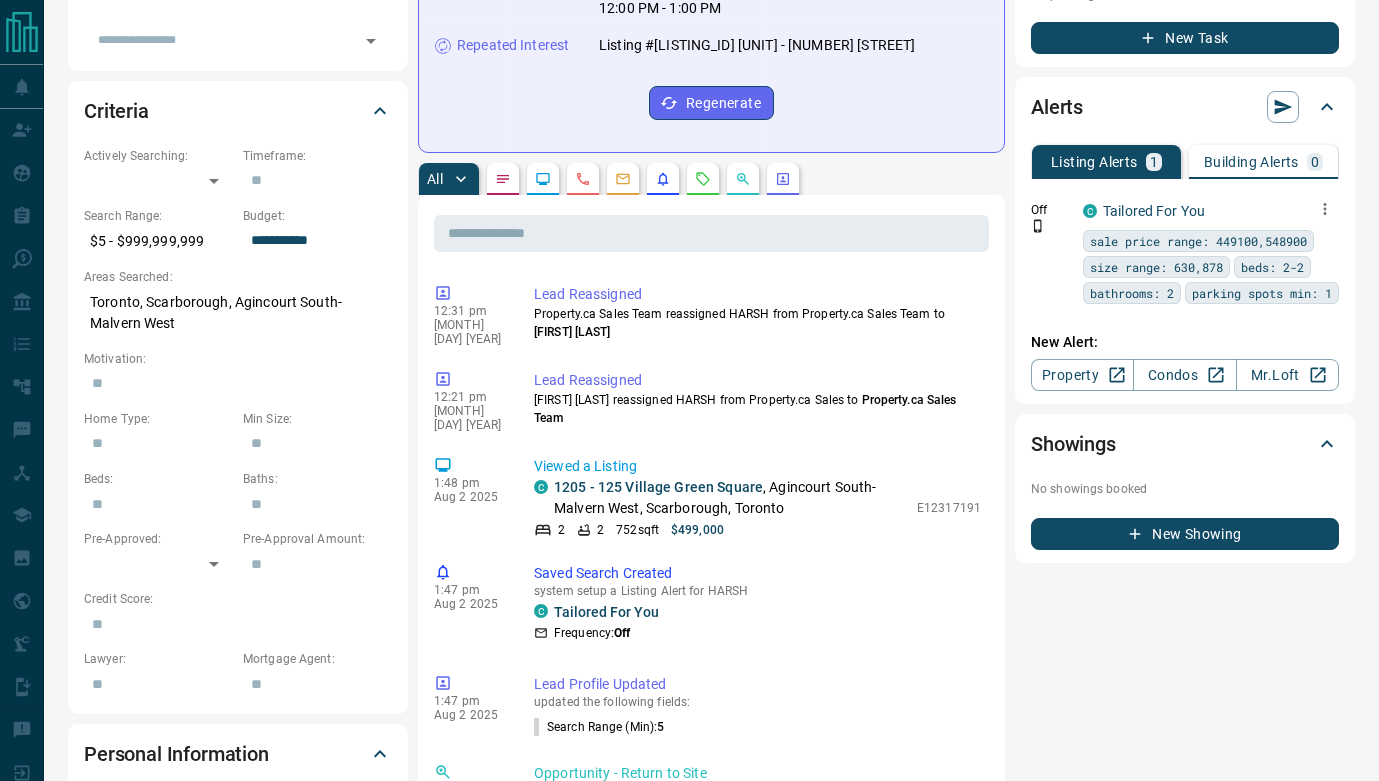 scroll, scrollTop: 520, scrollLeft: 0, axis: vertical 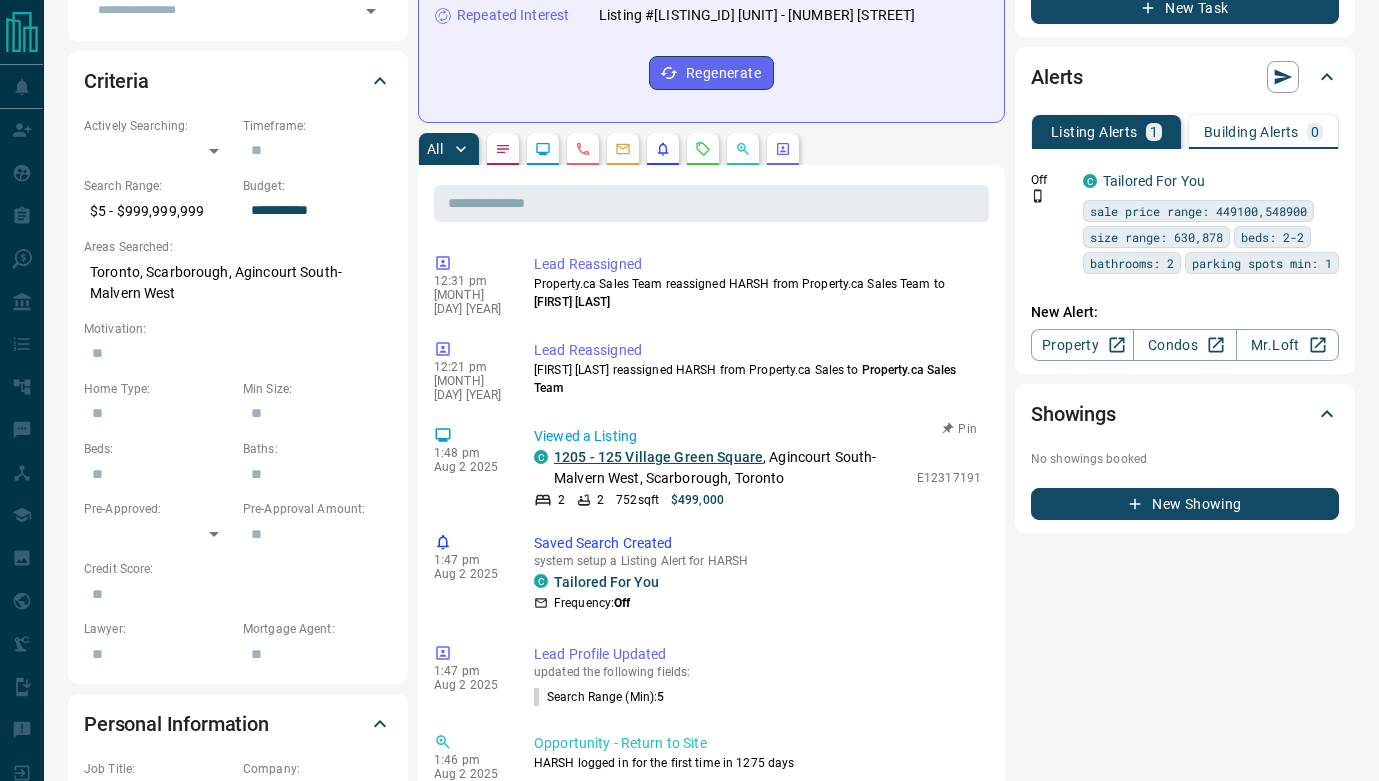 click on "1205 - 125 Village Green Square" at bounding box center (658, 457) 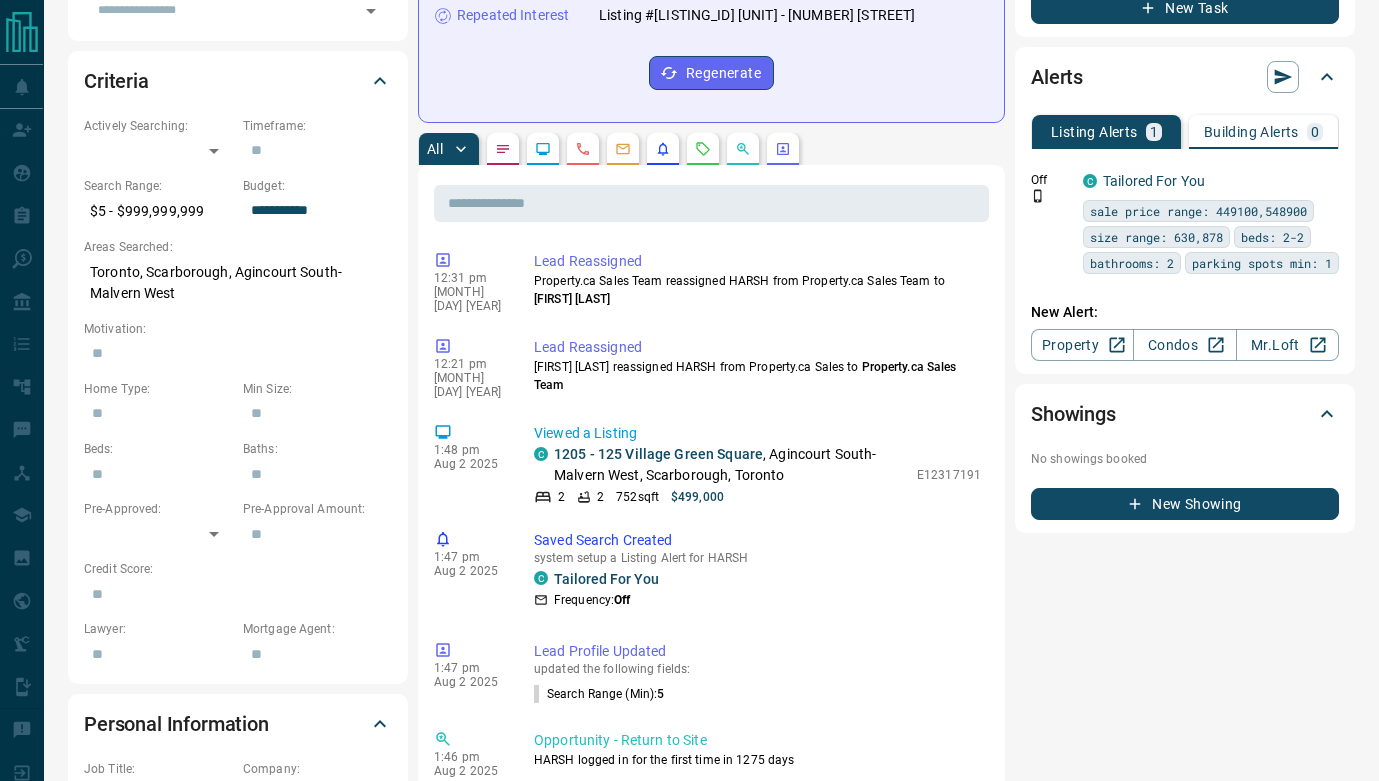 scroll, scrollTop: 0, scrollLeft: 0, axis: both 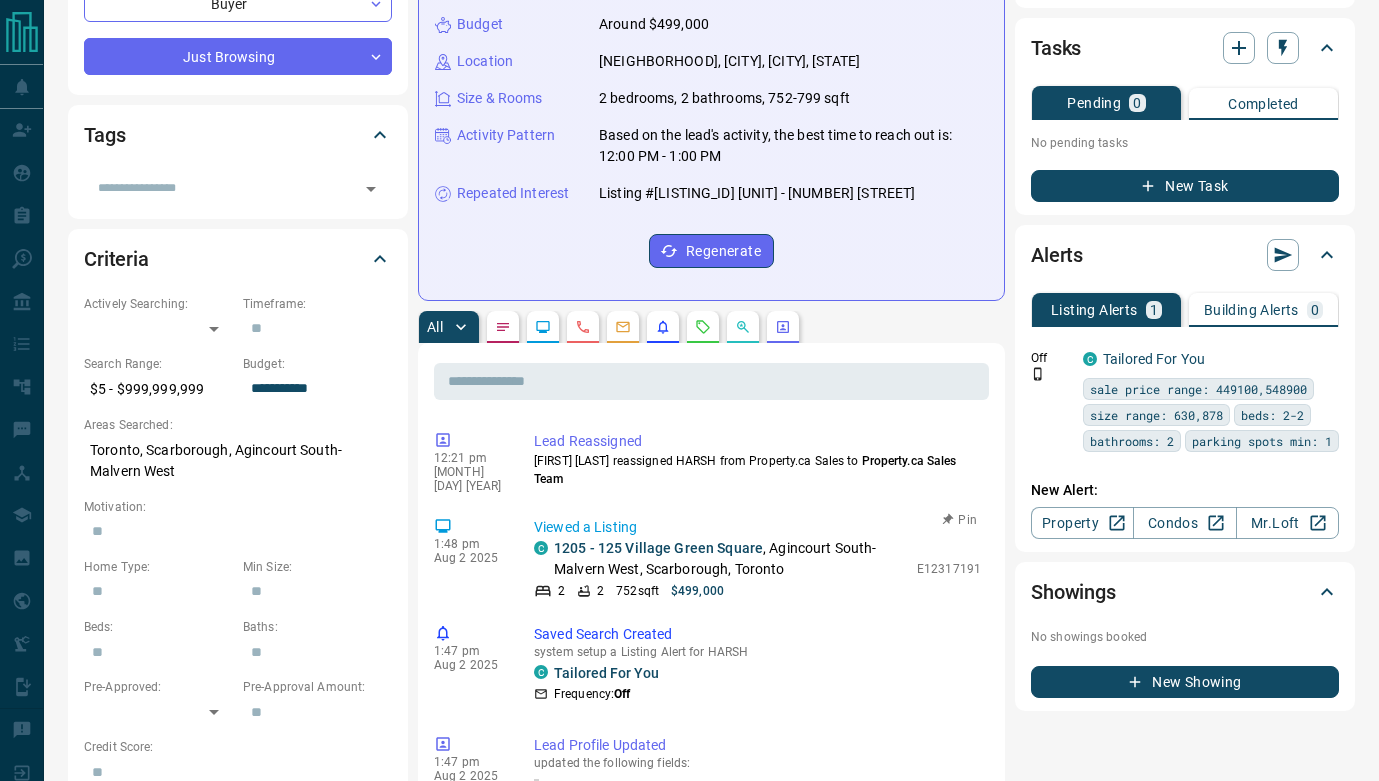 click on "[UNIT] - [NUMBER] [STREET], [NEIGHBORHOOD], [CITY], [CITY]" at bounding box center [730, 559] 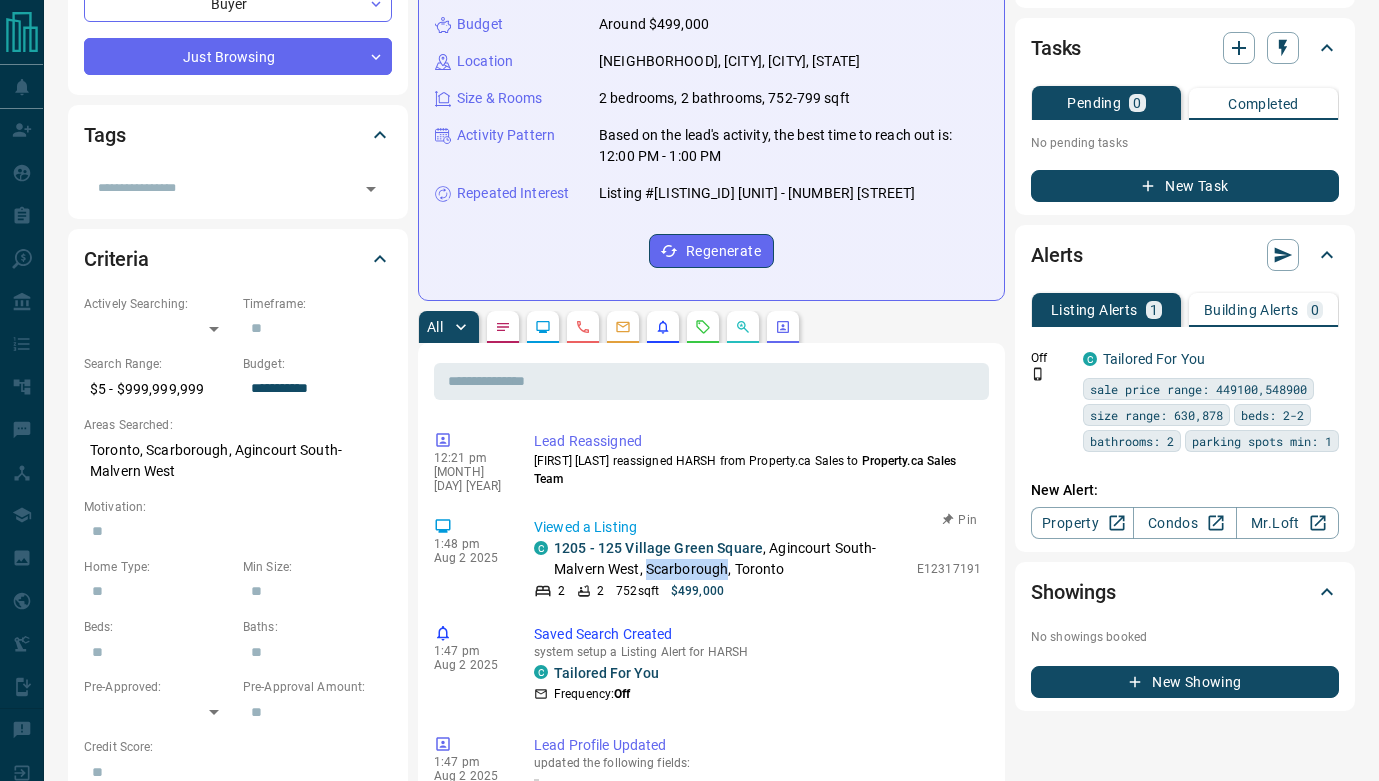 click on "[UNIT] - [NUMBER] [STREET], [NEIGHBORHOOD], [CITY], [CITY]" at bounding box center (730, 559) 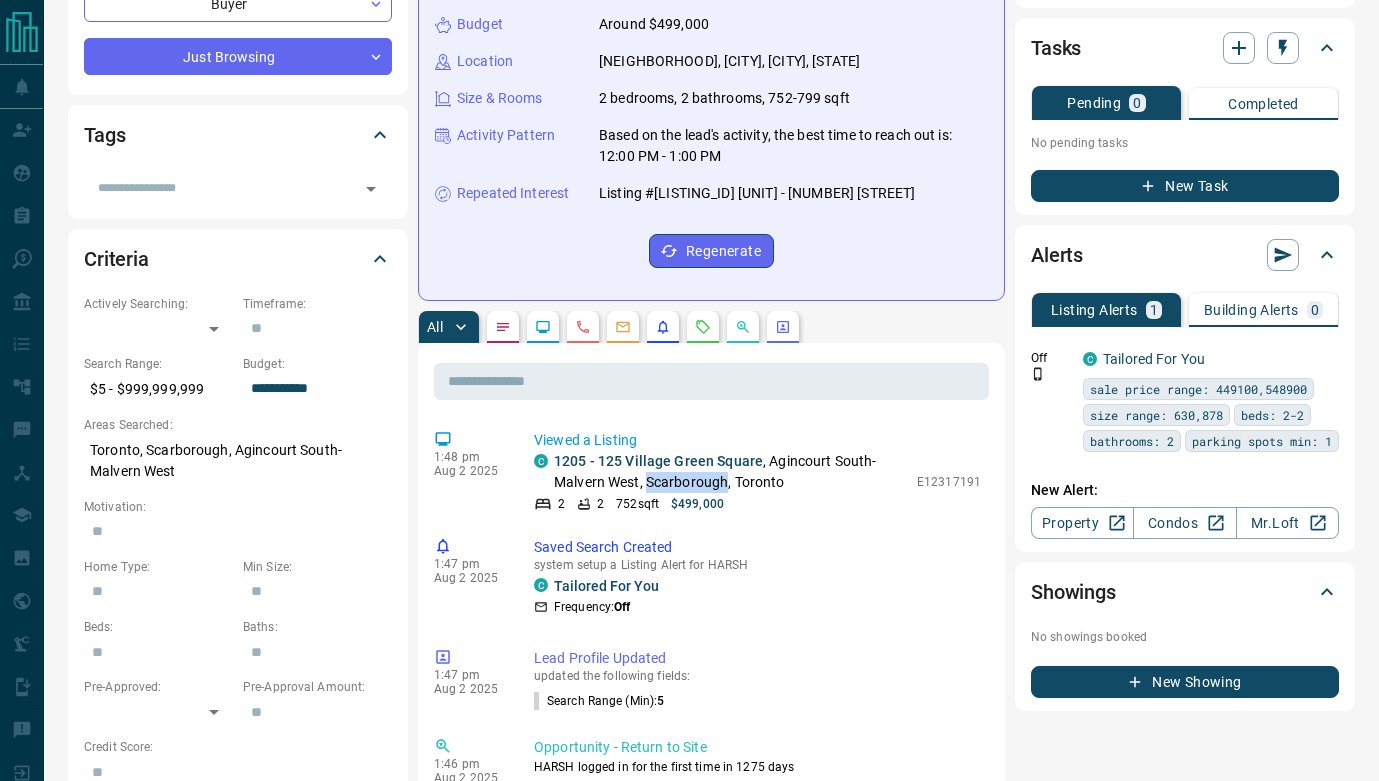 scroll, scrollTop: 0, scrollLeft: 0, axis: both 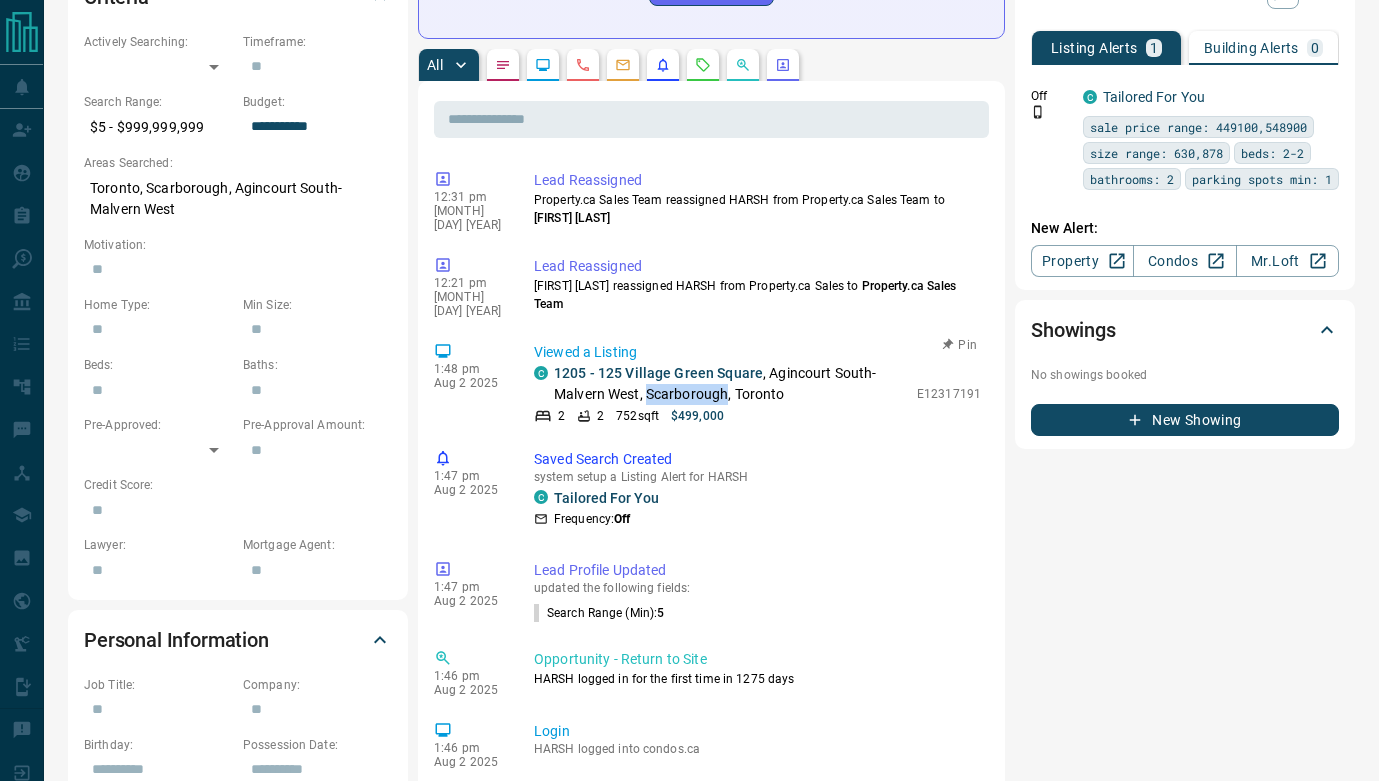 click on "[UNIT] - [NUMBER] [STREET], [NEIGHBORHOOD], [CITY], [CITY]" at bounding box center [730, 384] 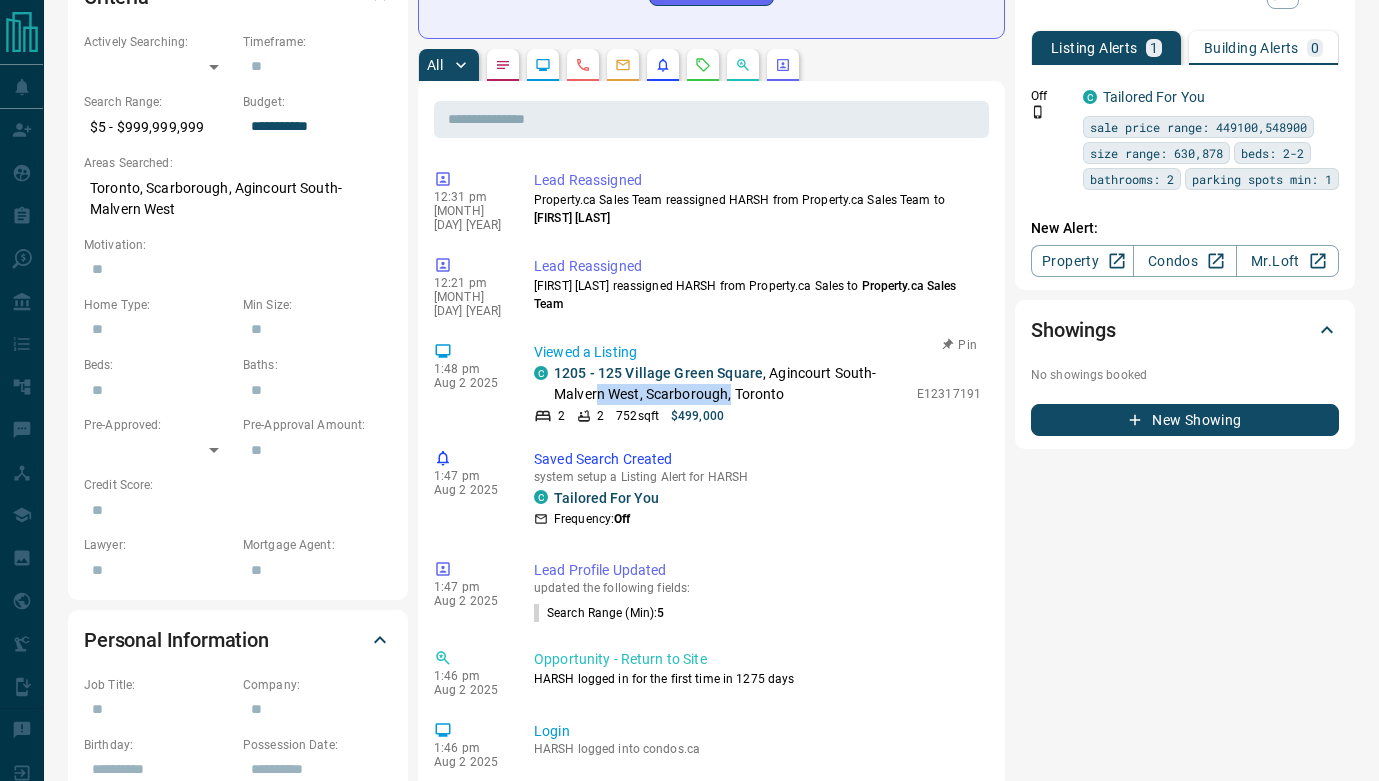 drag, startPoint x: 729, startPoint y: 385, endPoint x: 599, endPoint y: 388, distance: 130.0346 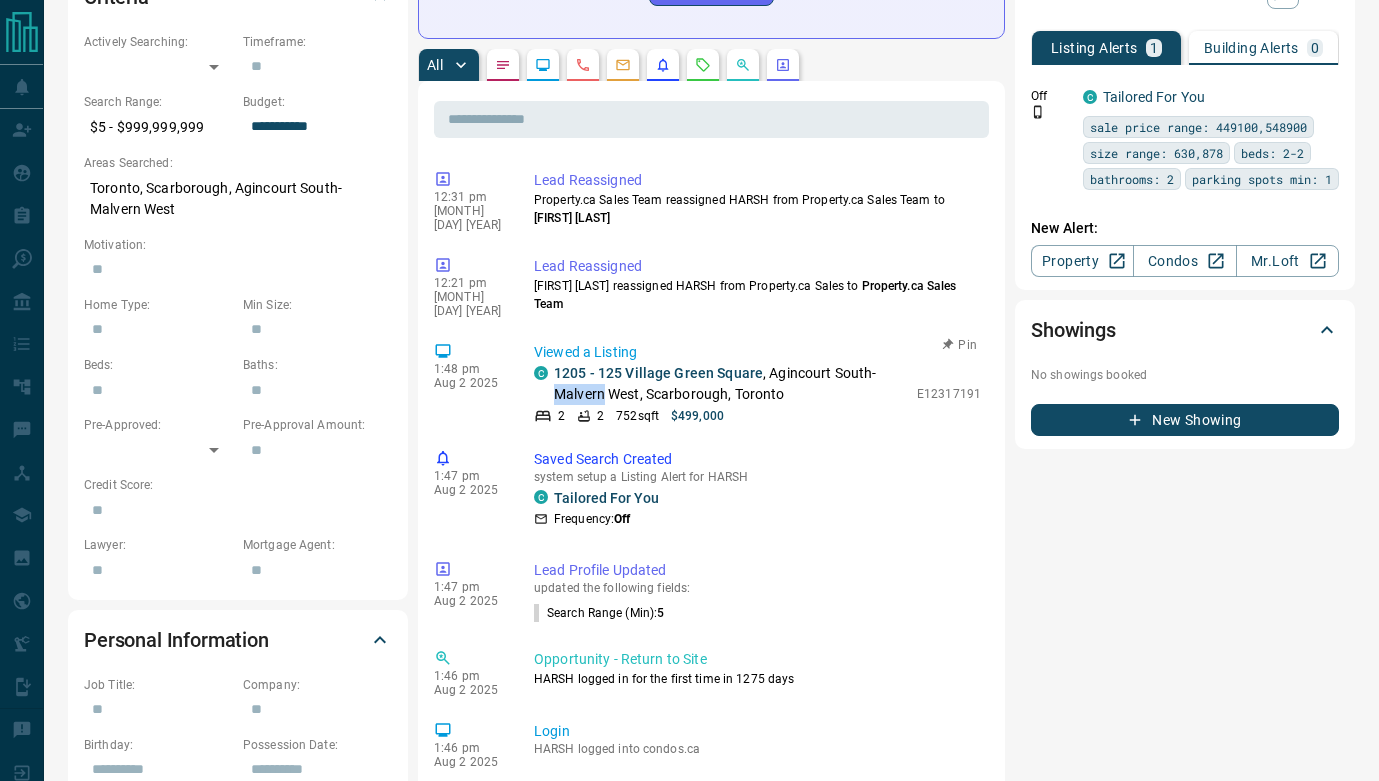 click on "[UNIT] - [NUMBER] [STREET], [NEIGHBORHOOD], [CITY], [CITY]" at bounding box center [730, 384] 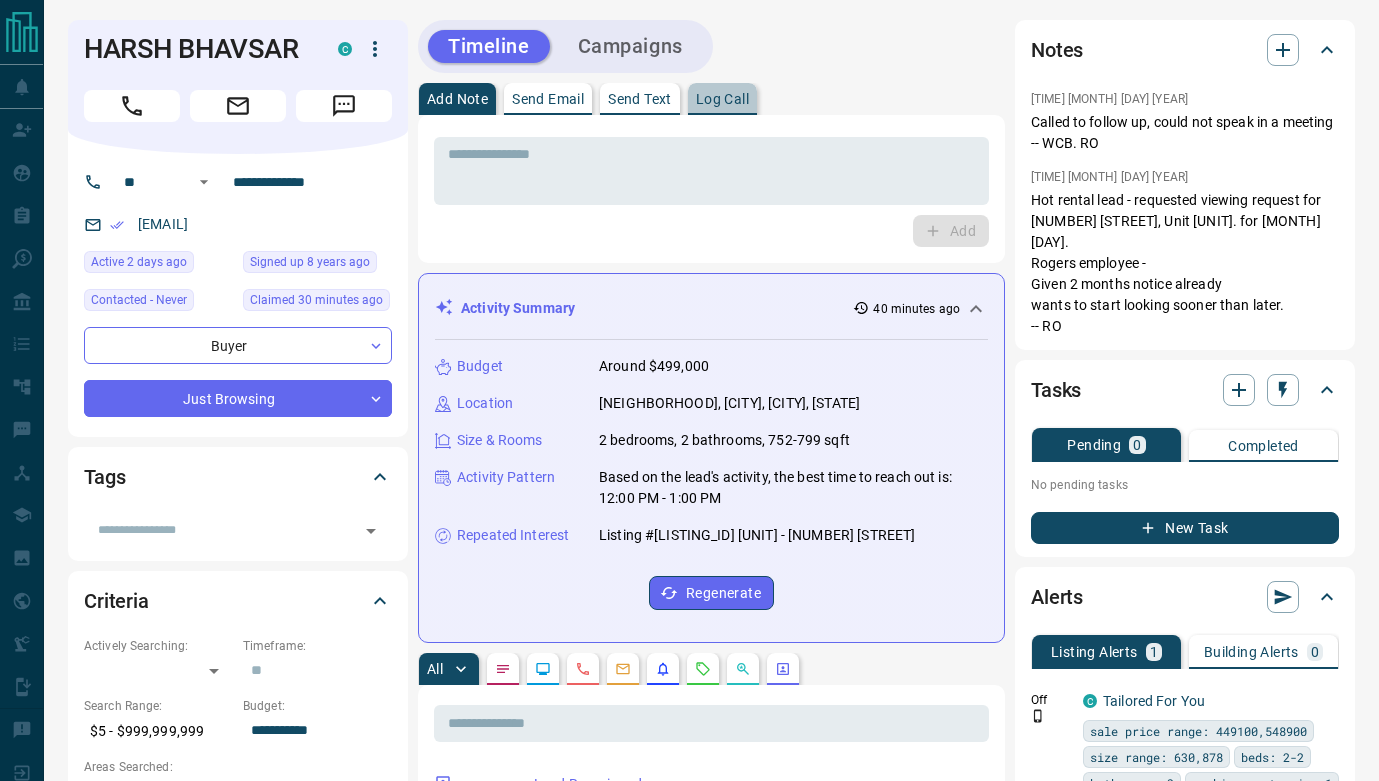 click on "Log Call" at bounding box center [722, 99] 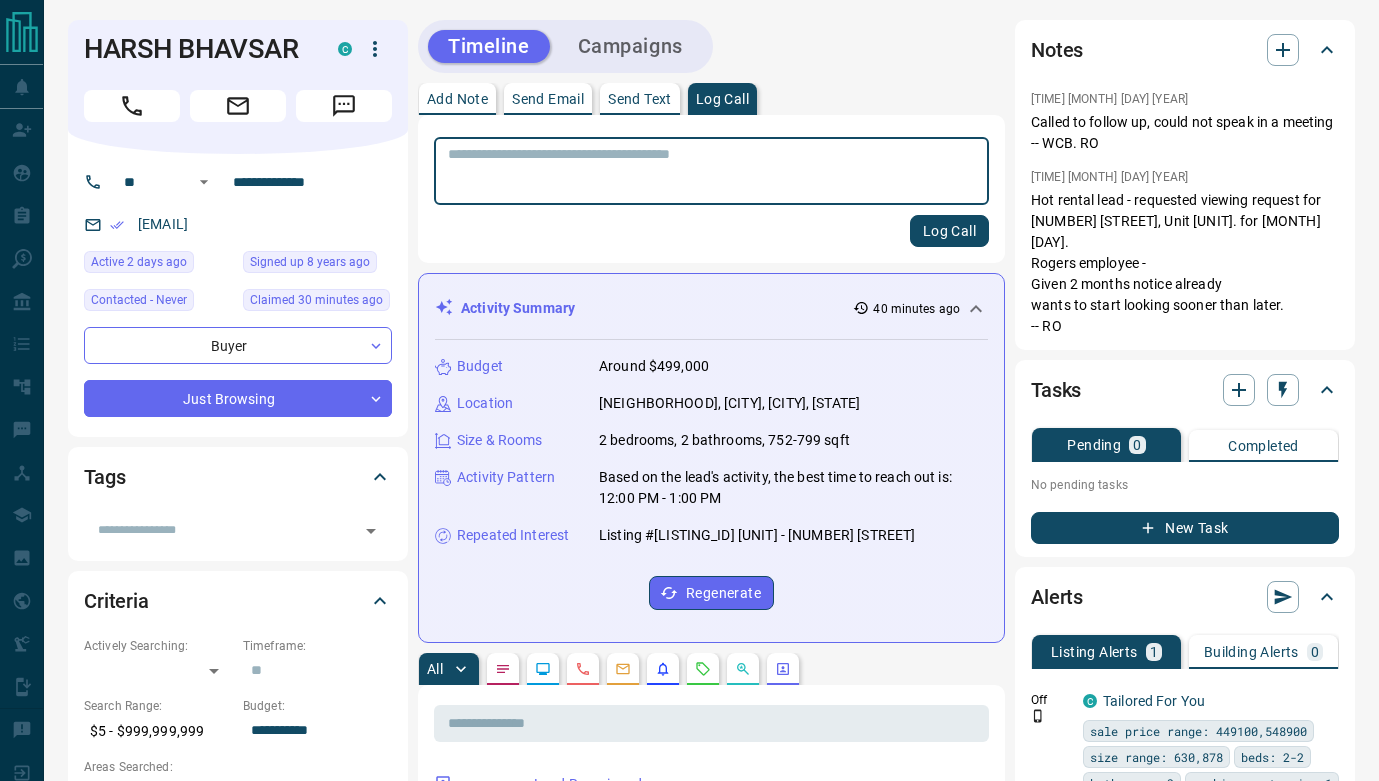 click on "Add Note" at bounding box center (457, 99) 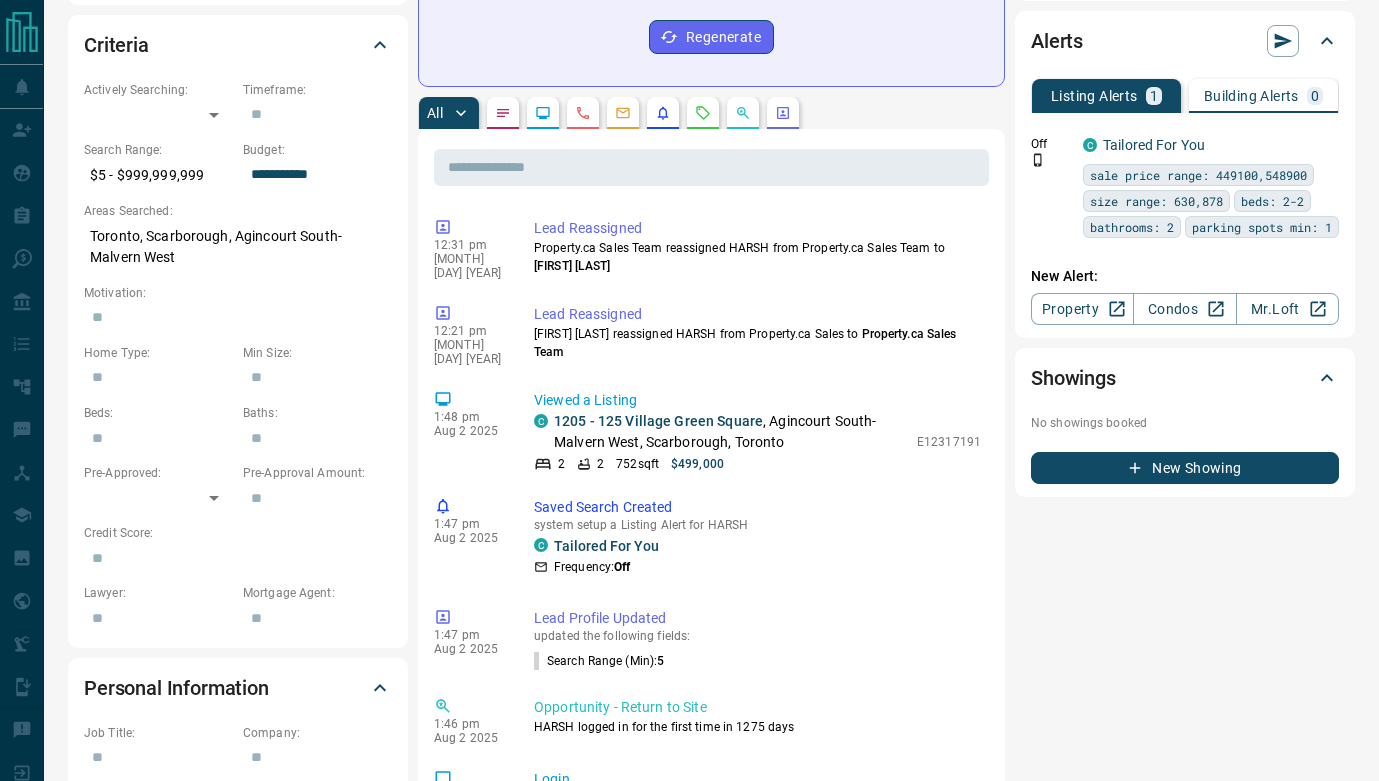 scroll, scrollTop: 647, scrollLeft: 0, axis: vertical 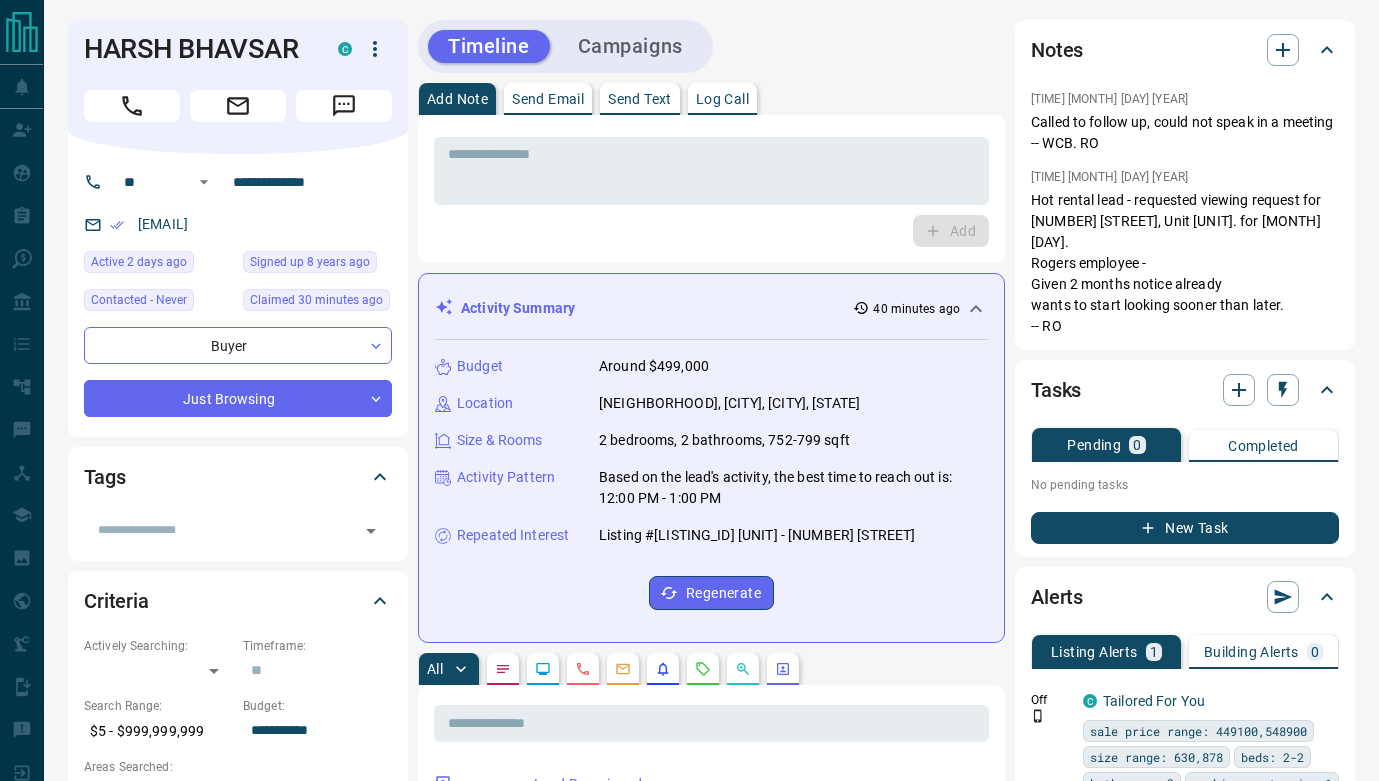 click on "* ​ Add" at bounding box center (711, 189) 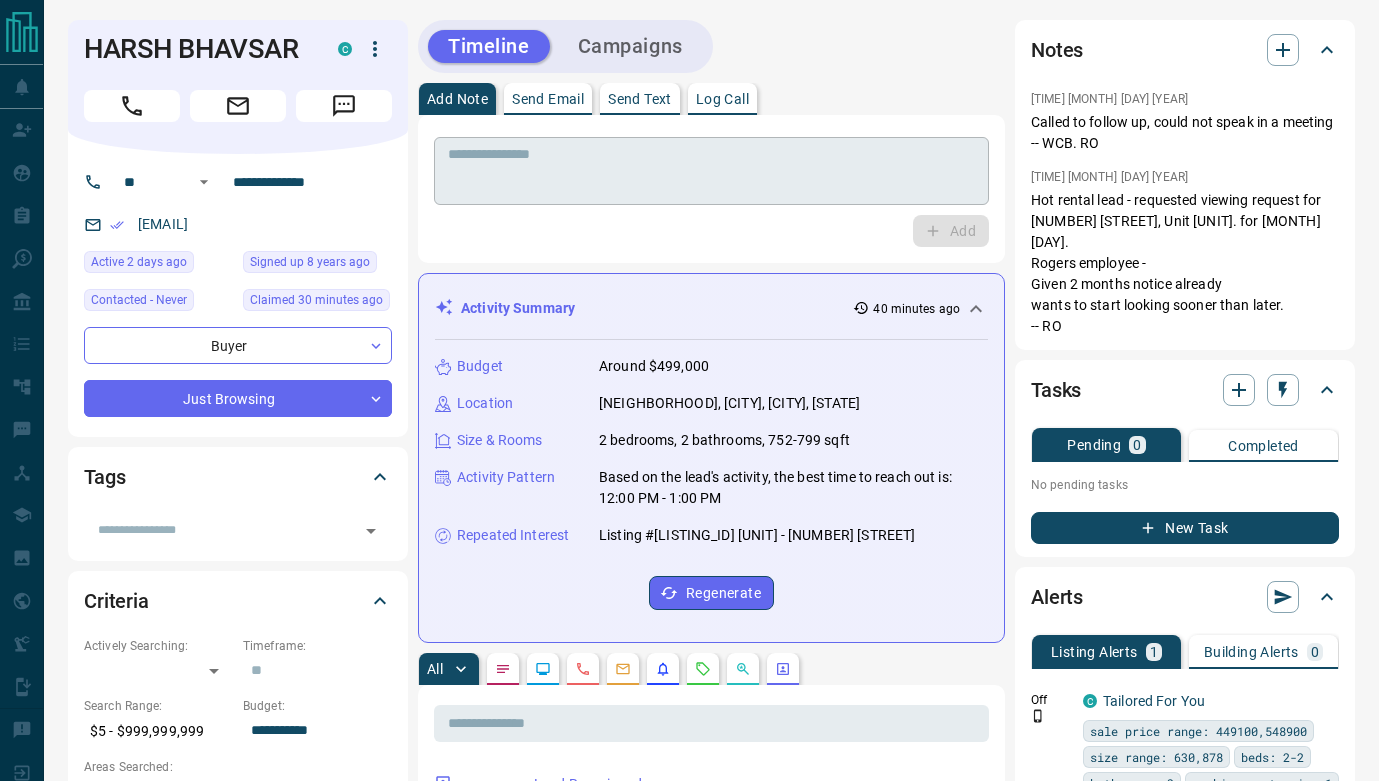 click at bounding box center (711, 171) 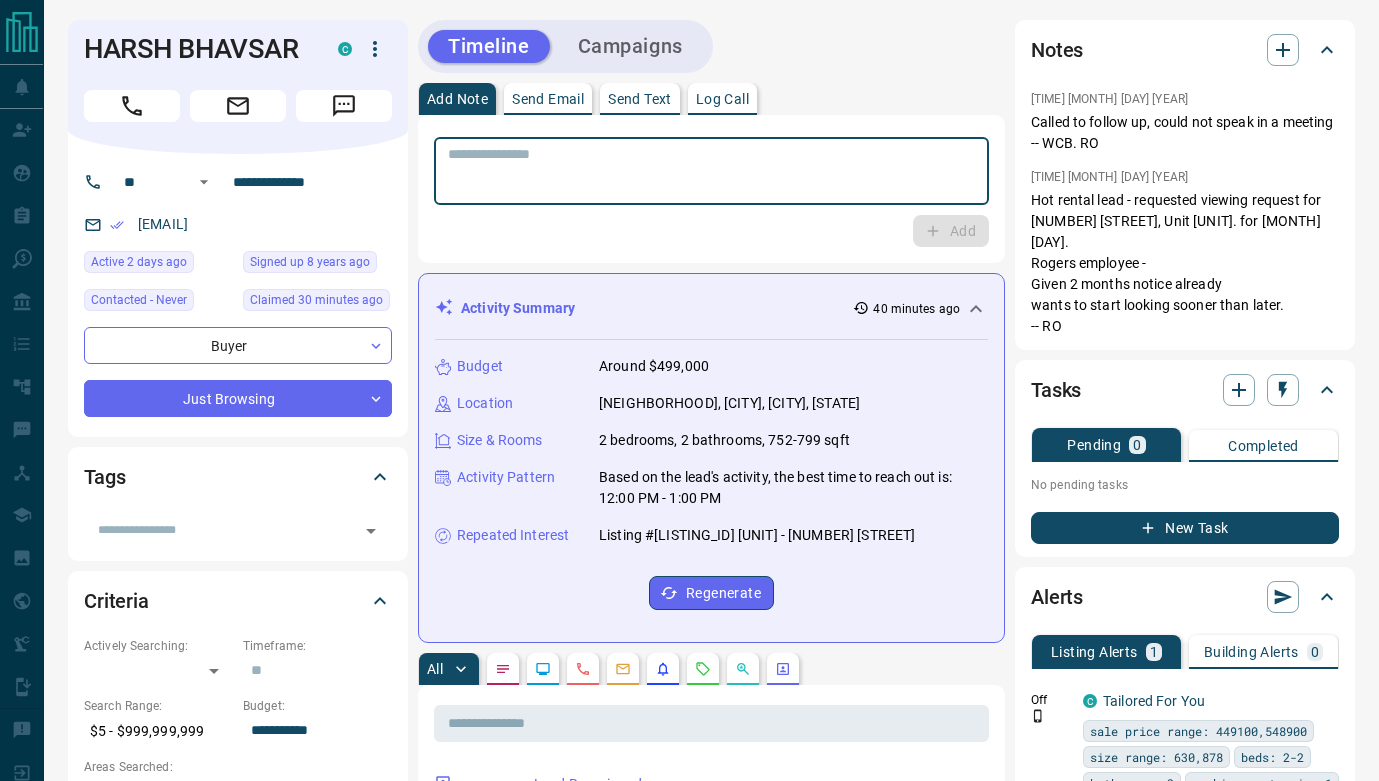 type on "*" 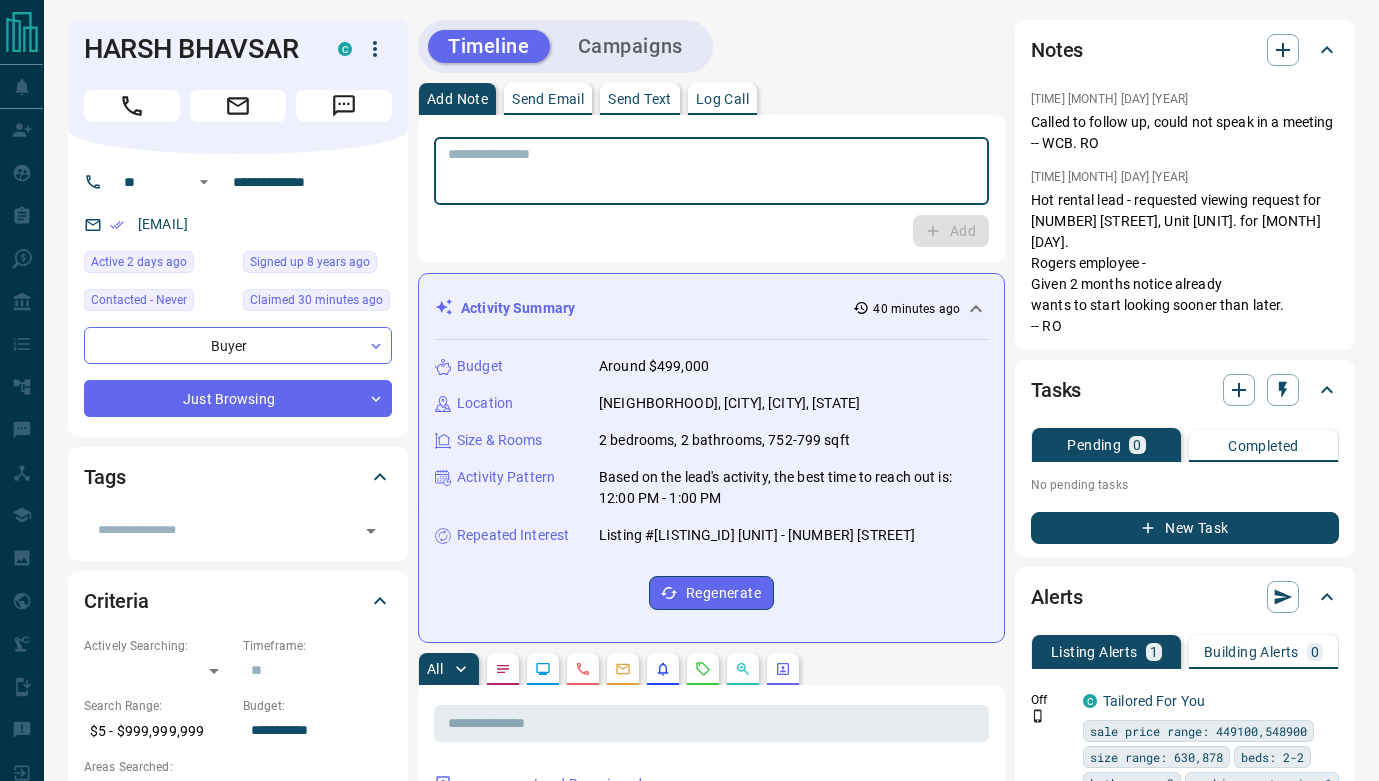 type on "*" 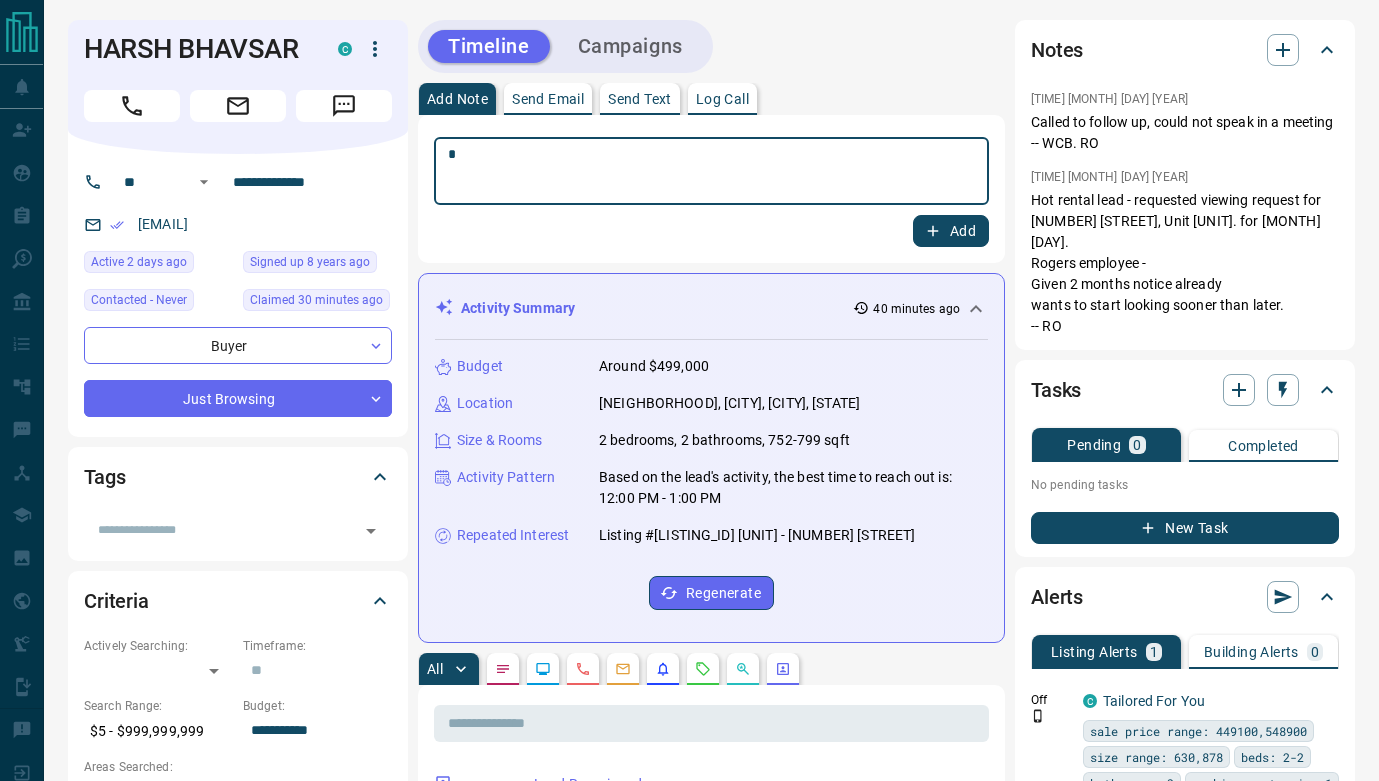 type 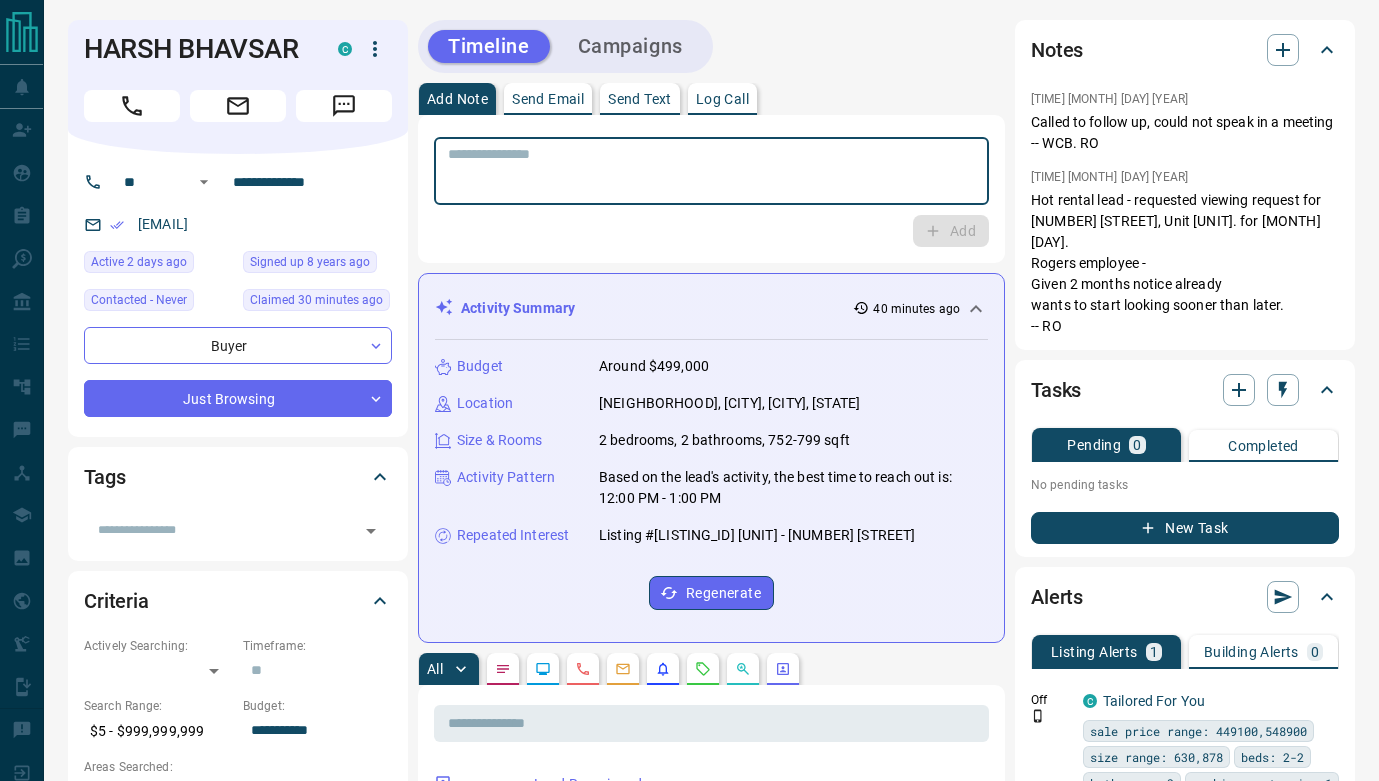 click on "Log Call" at bounding box center [722, 99] 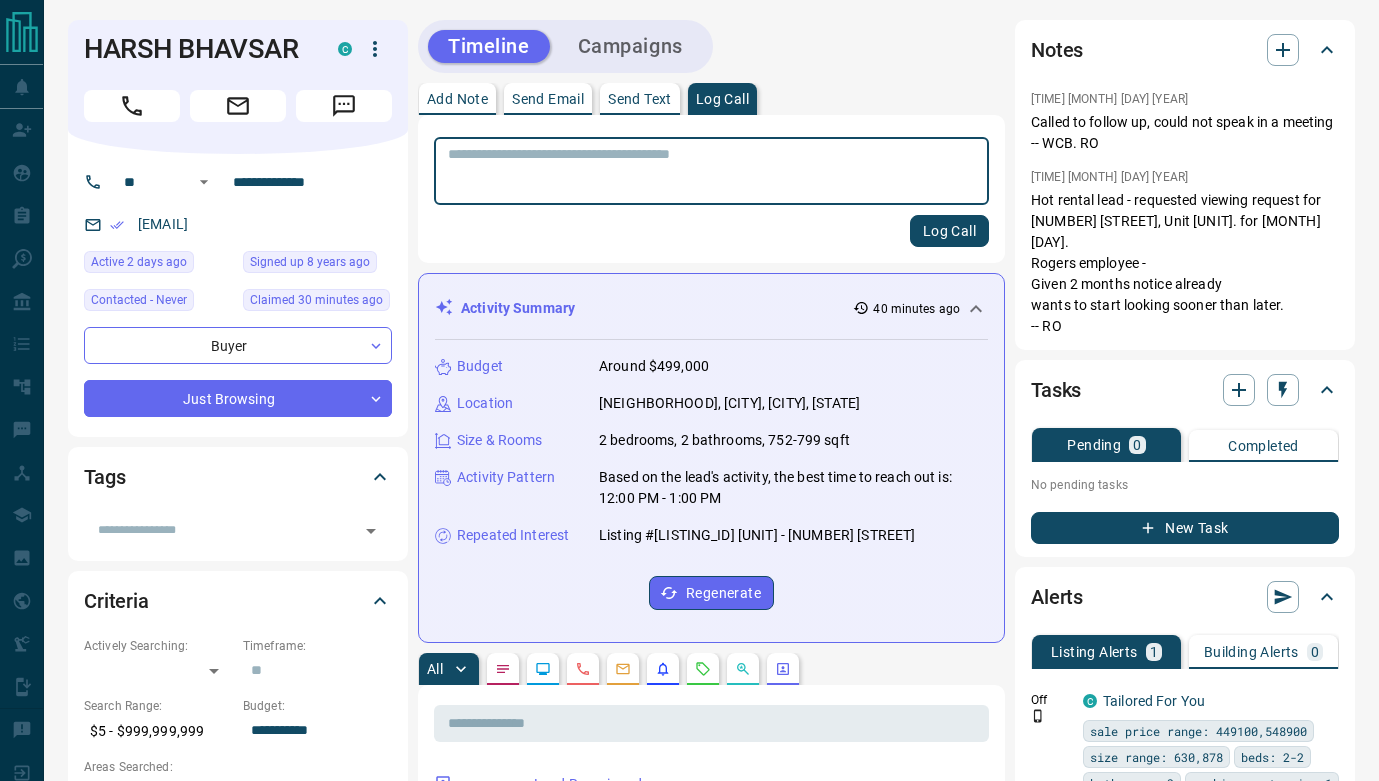 click on "Add Note" at bounding box center (457, 99) 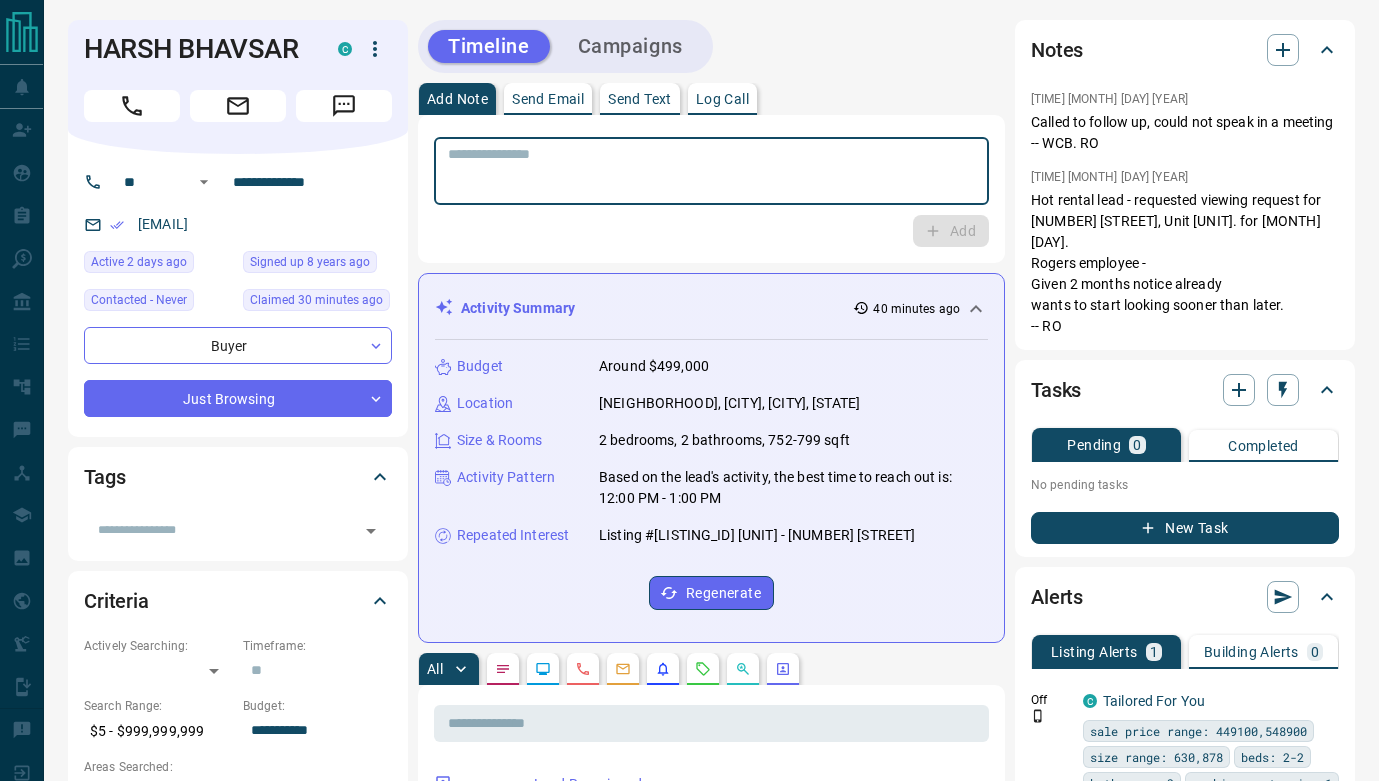 click at bounding box center [711, 171] 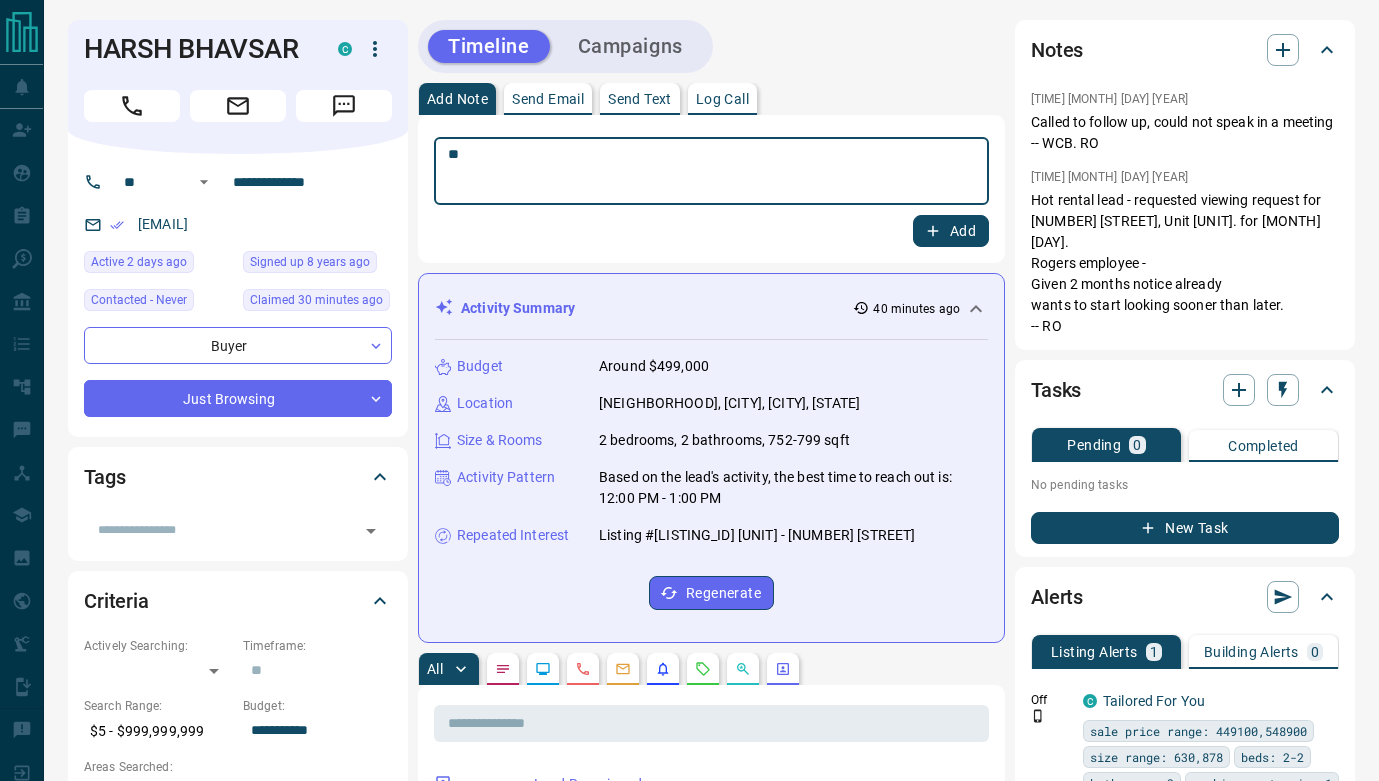 type on "***" 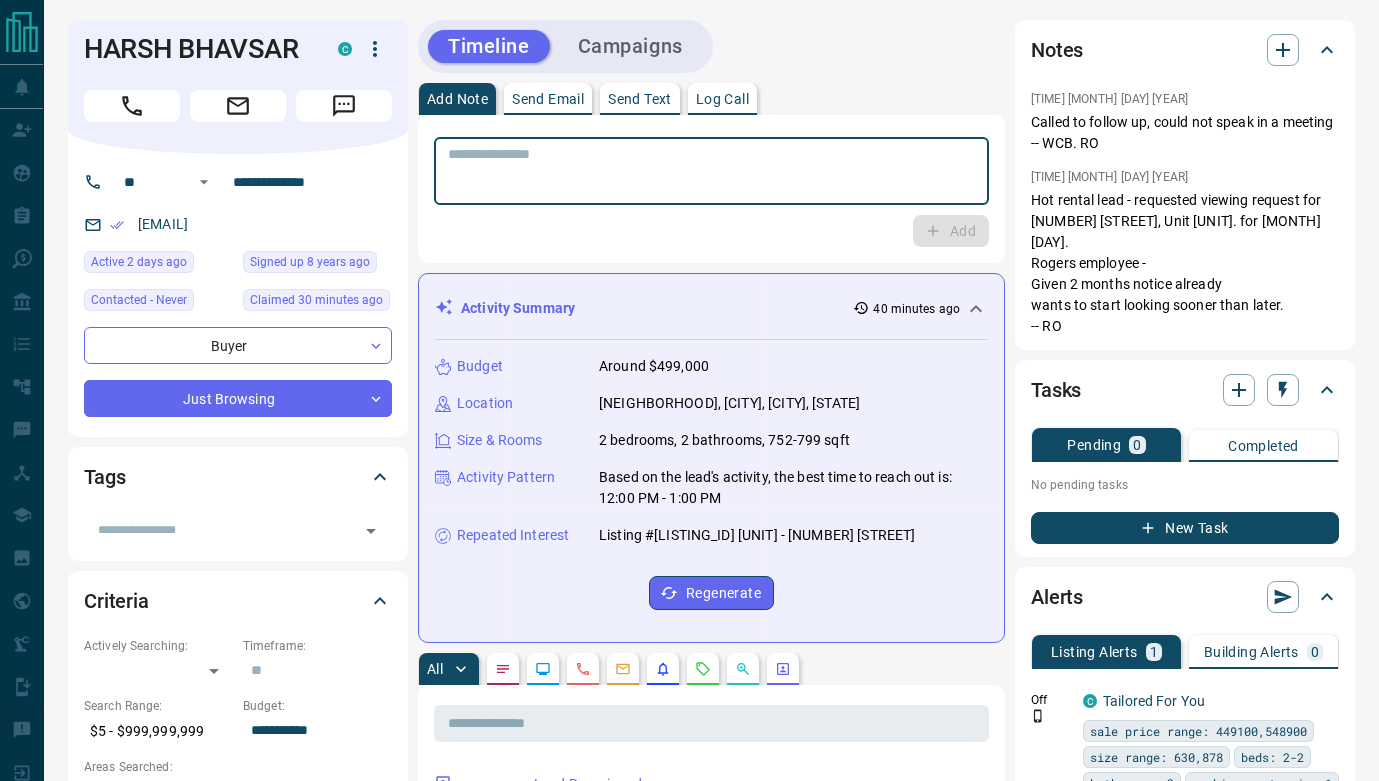 type on "*" 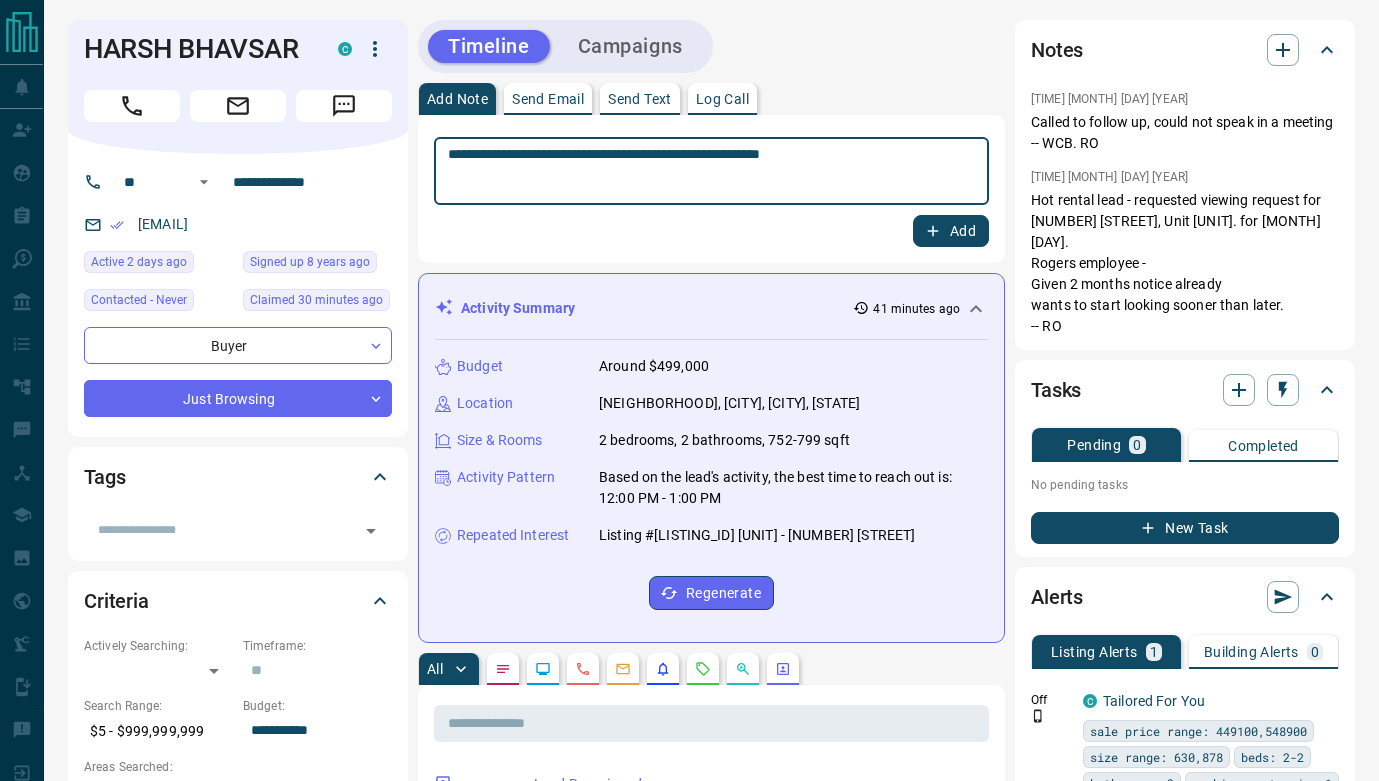 click on "**********" at bounding box center (711, 171) 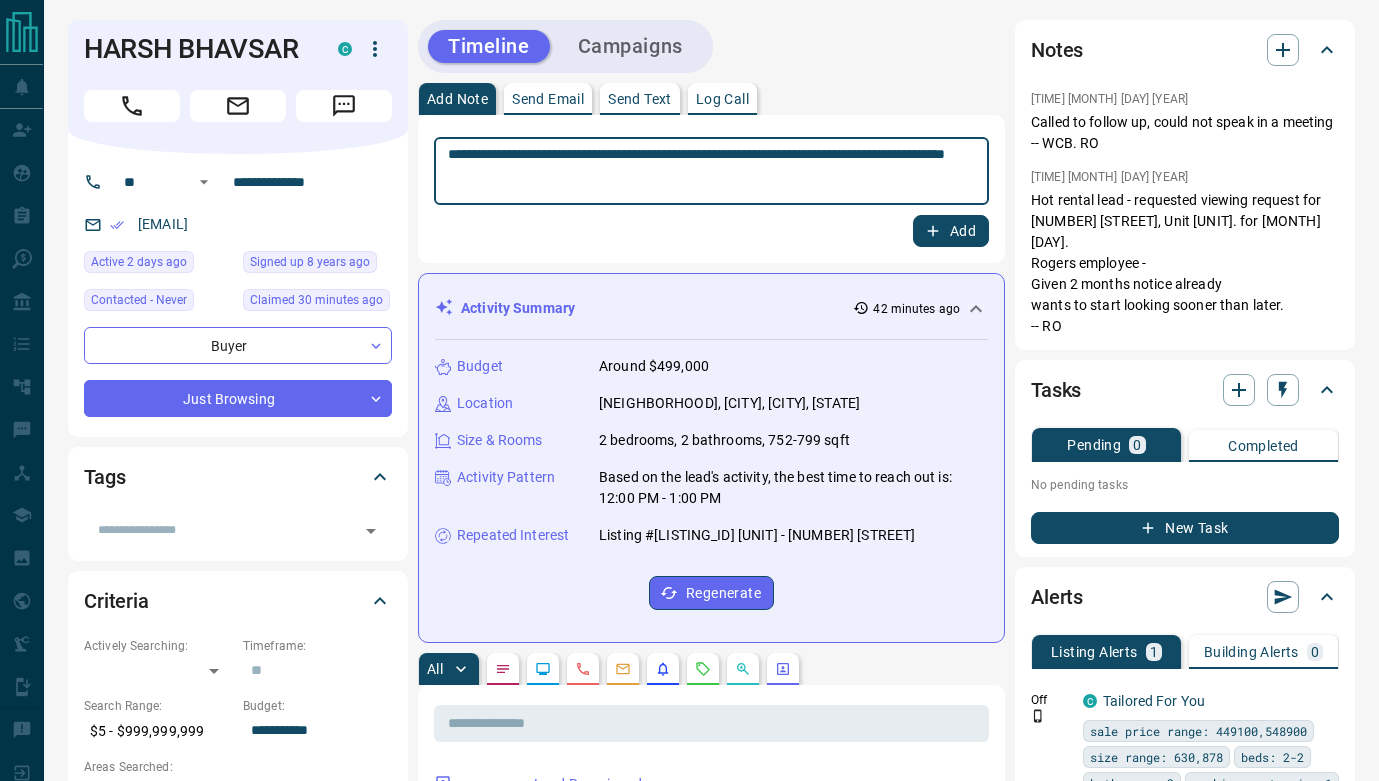 click on "**********" at bounding box center (711, 171) 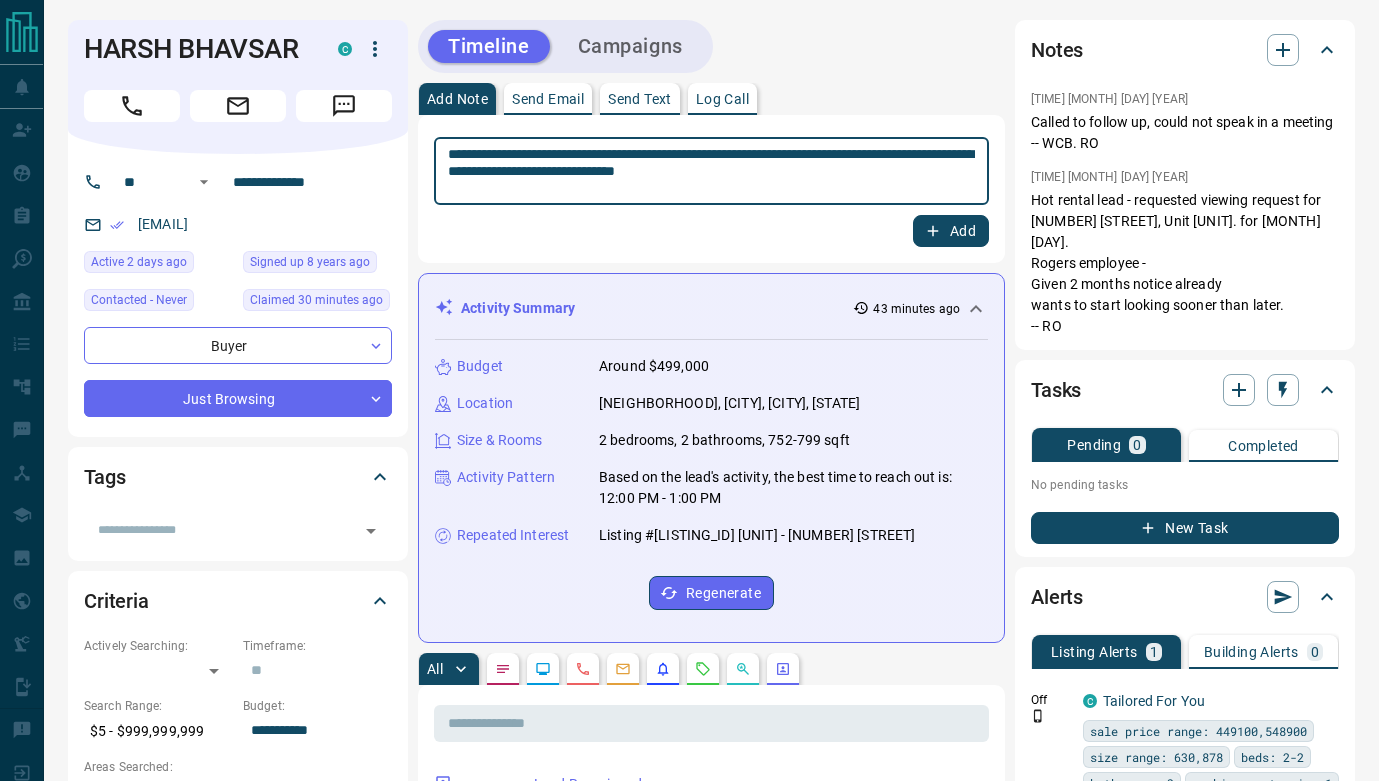 click on "**********" at bounding box center (711, 171) 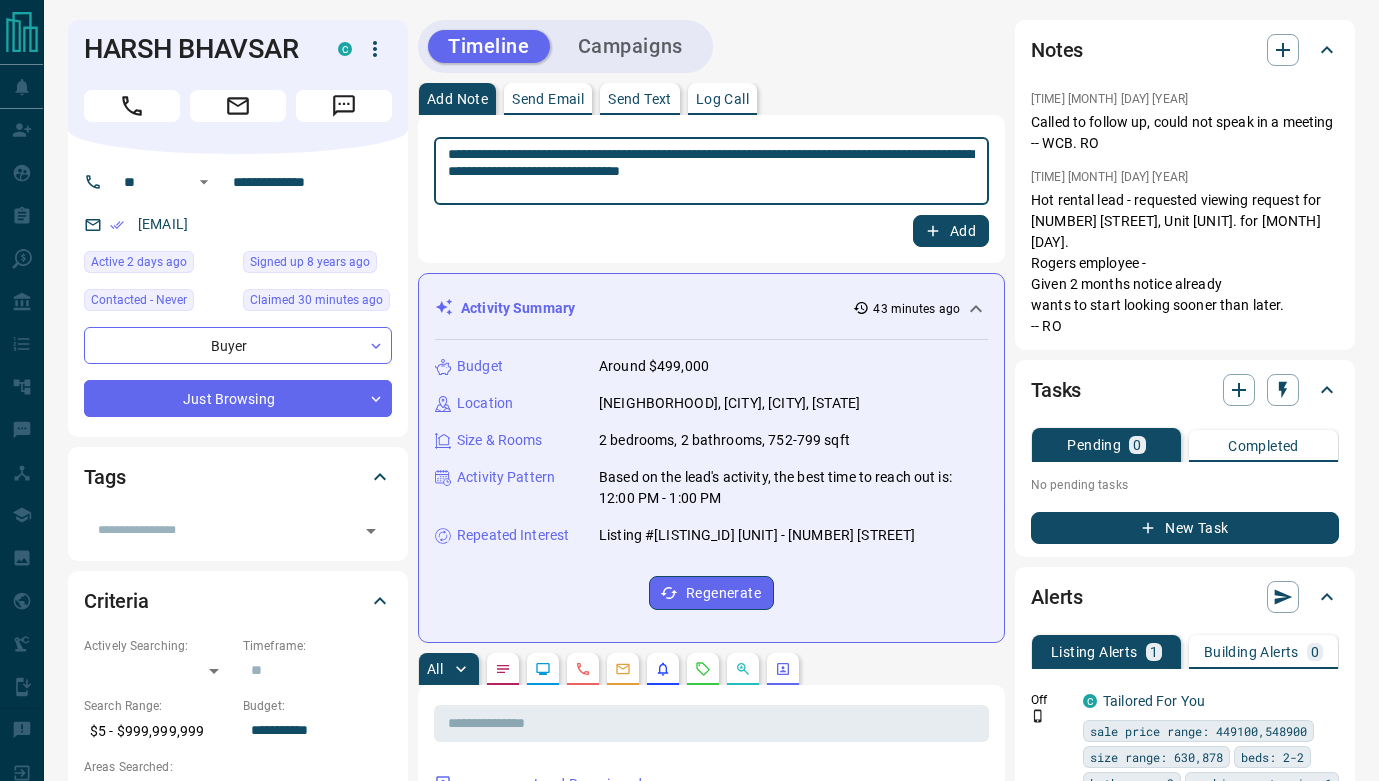 click on "**********" at bounding box center [711, 171] 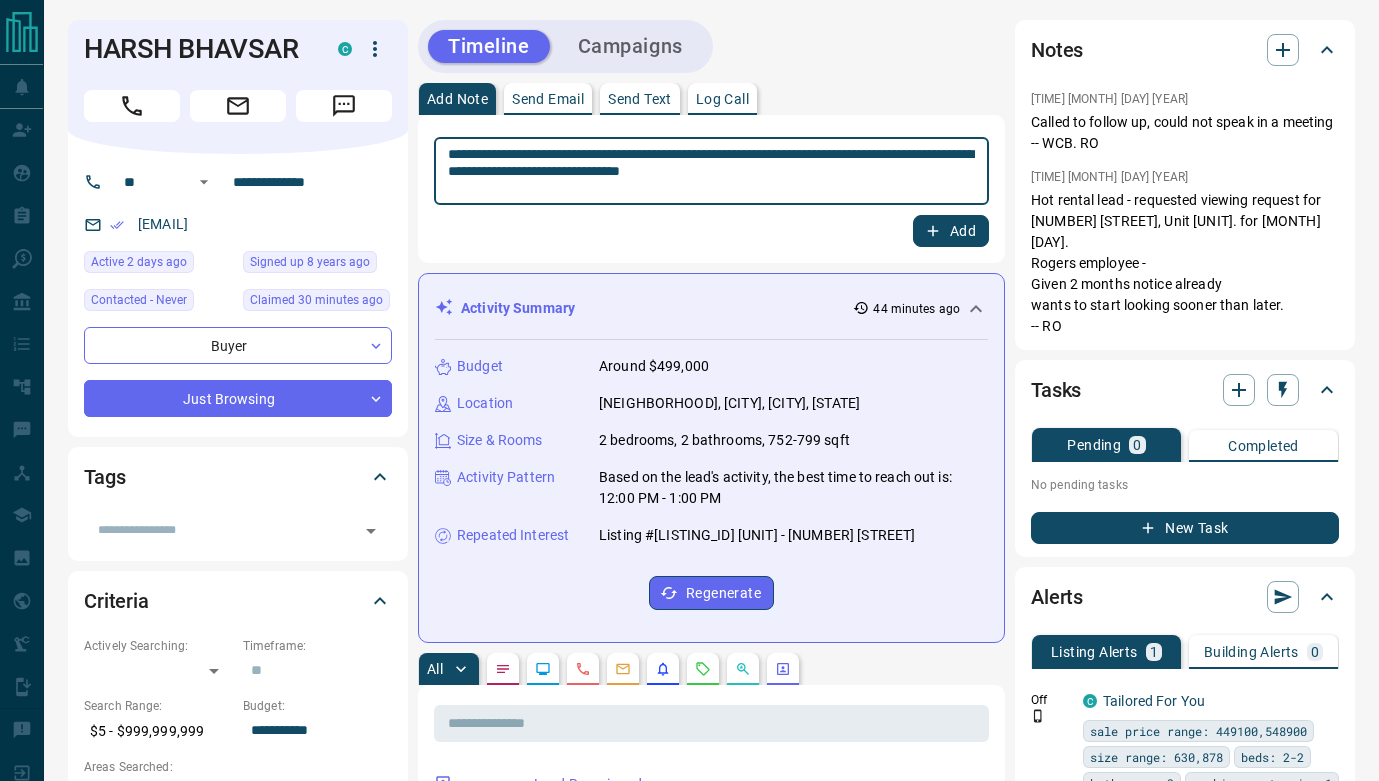 click on "**********" at bounding box center (711, 171) 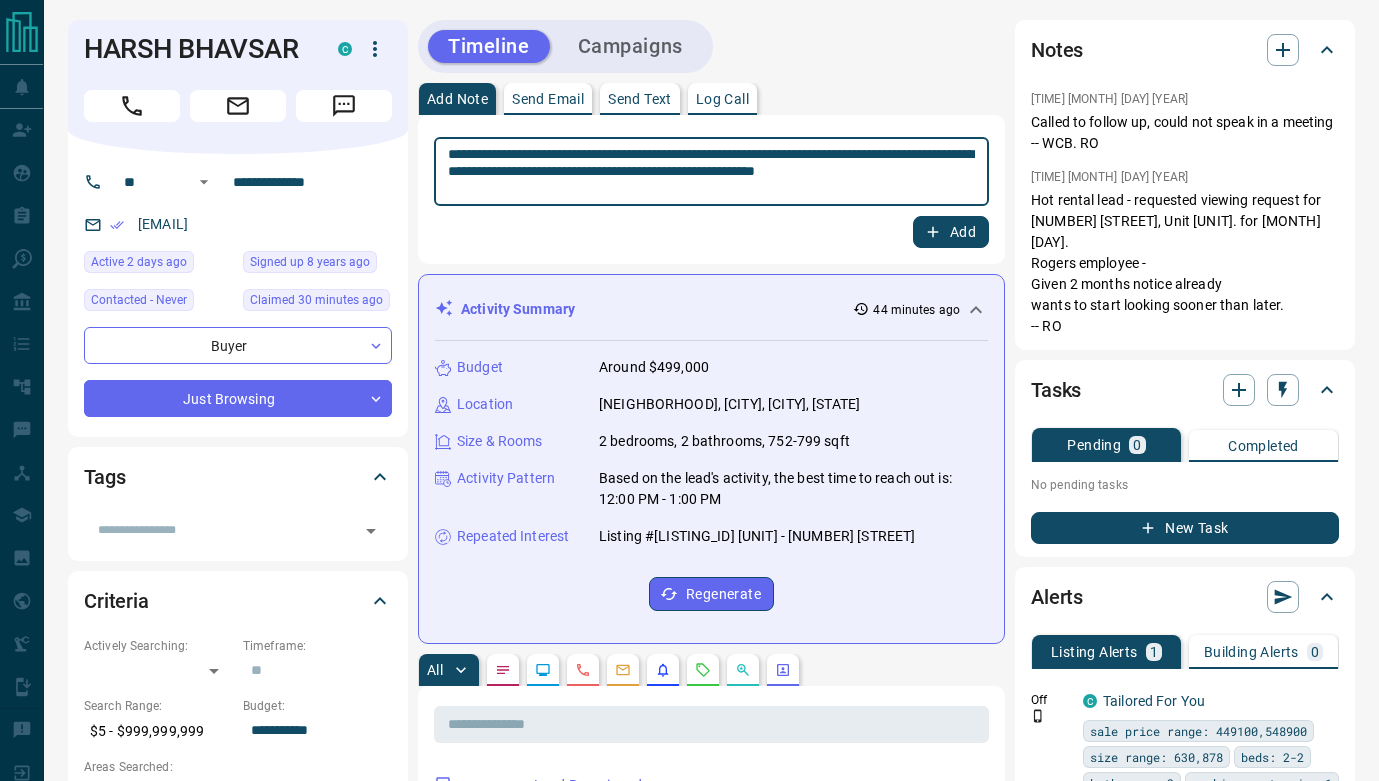 type on "**********" 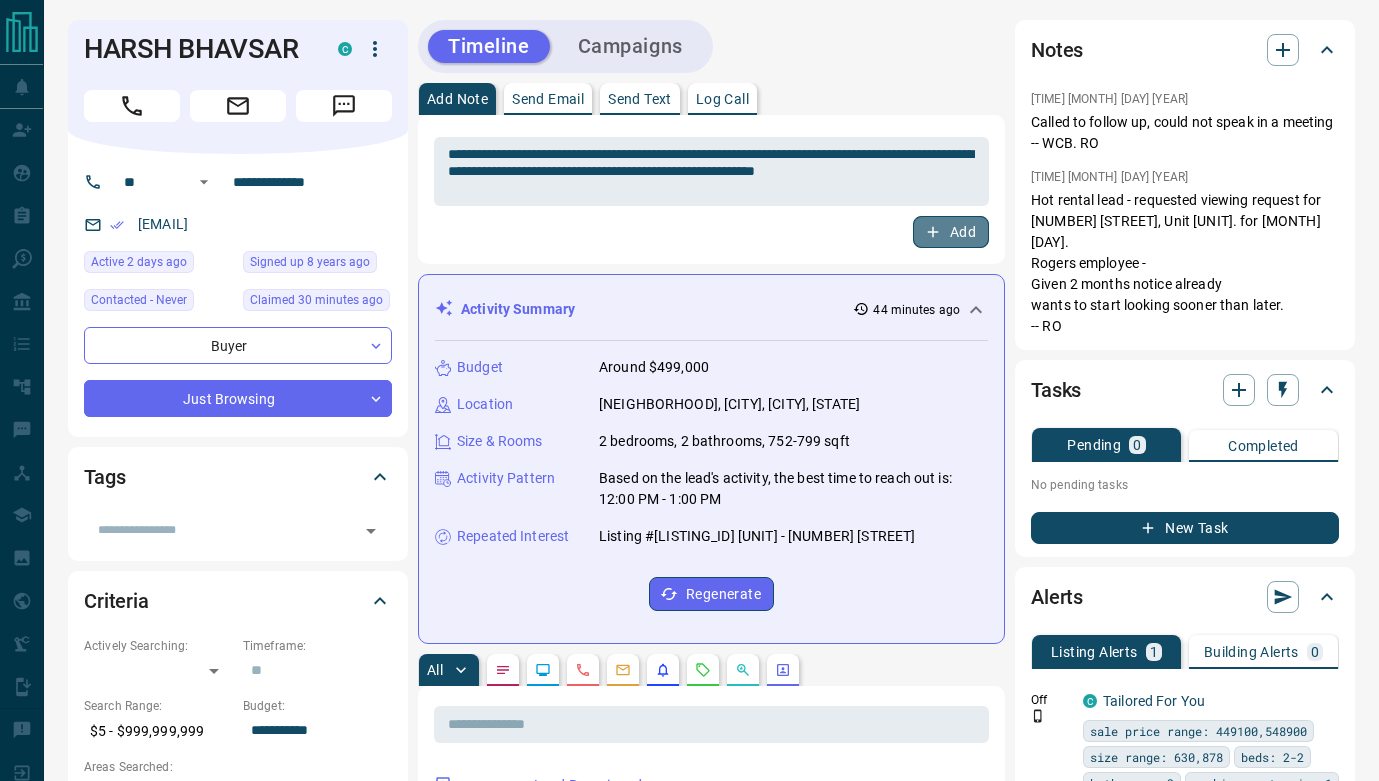 click on "Add" at bounding box center (951, 232) 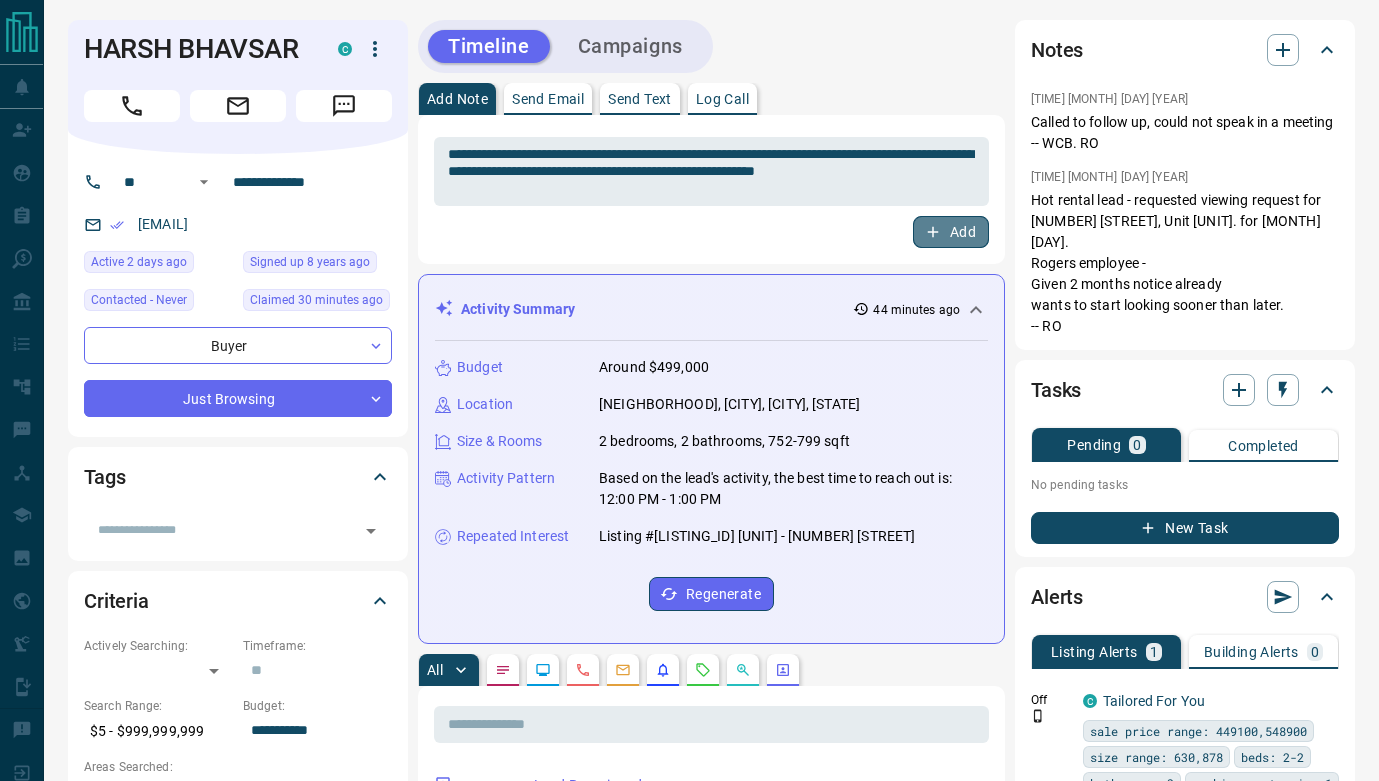 type 